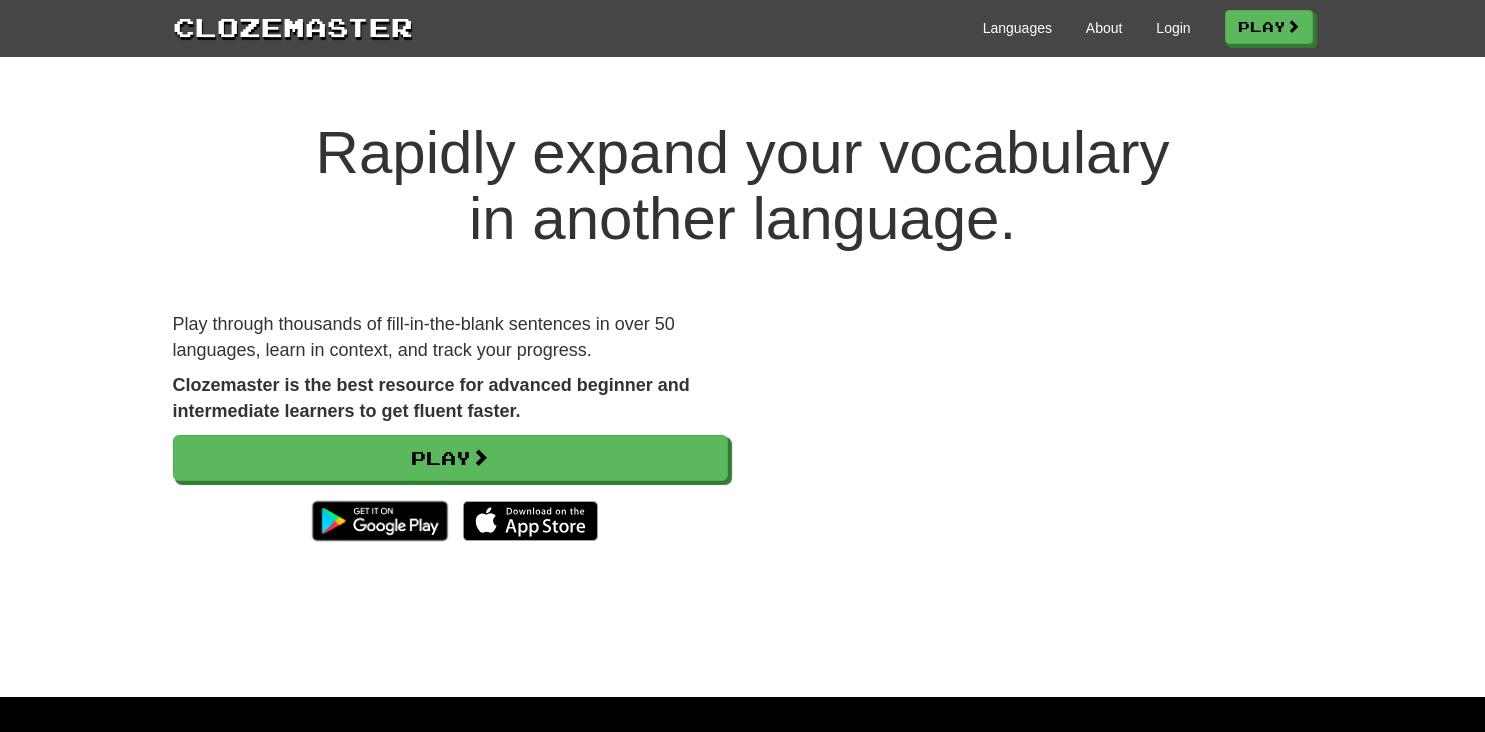 scroll, scrollTop: 0, scrollLeft: 0, axis: both 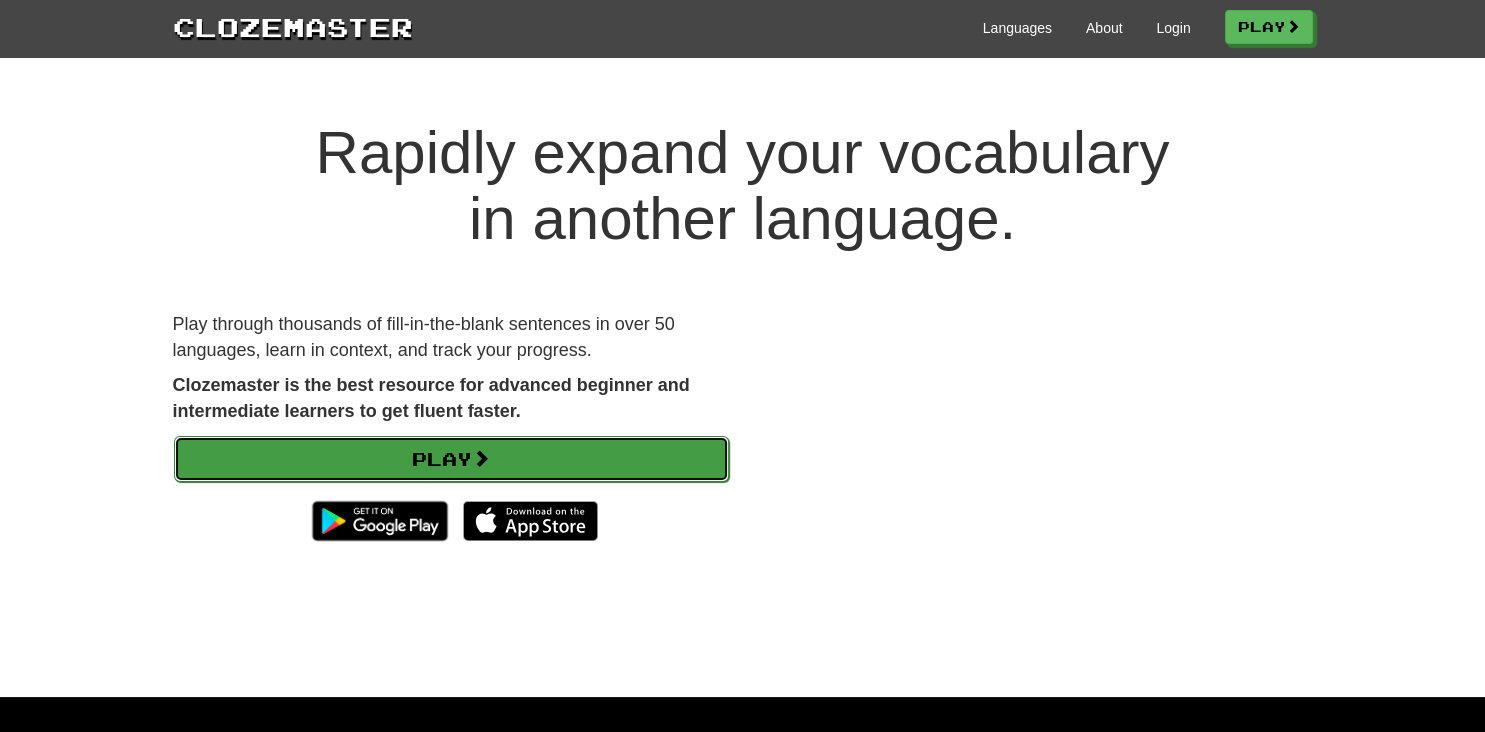 click on "Play" at bounding box center (451, 459) 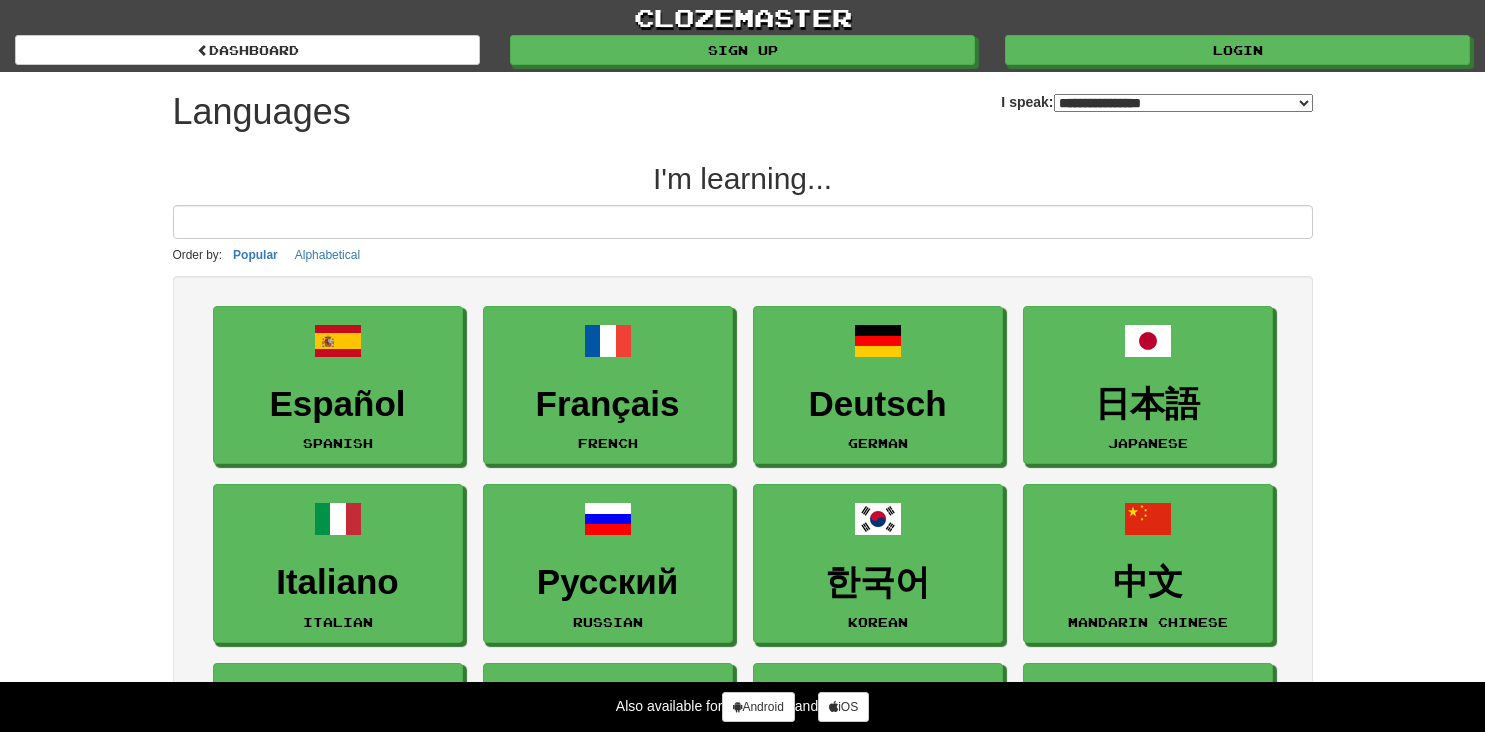 select on "*******" 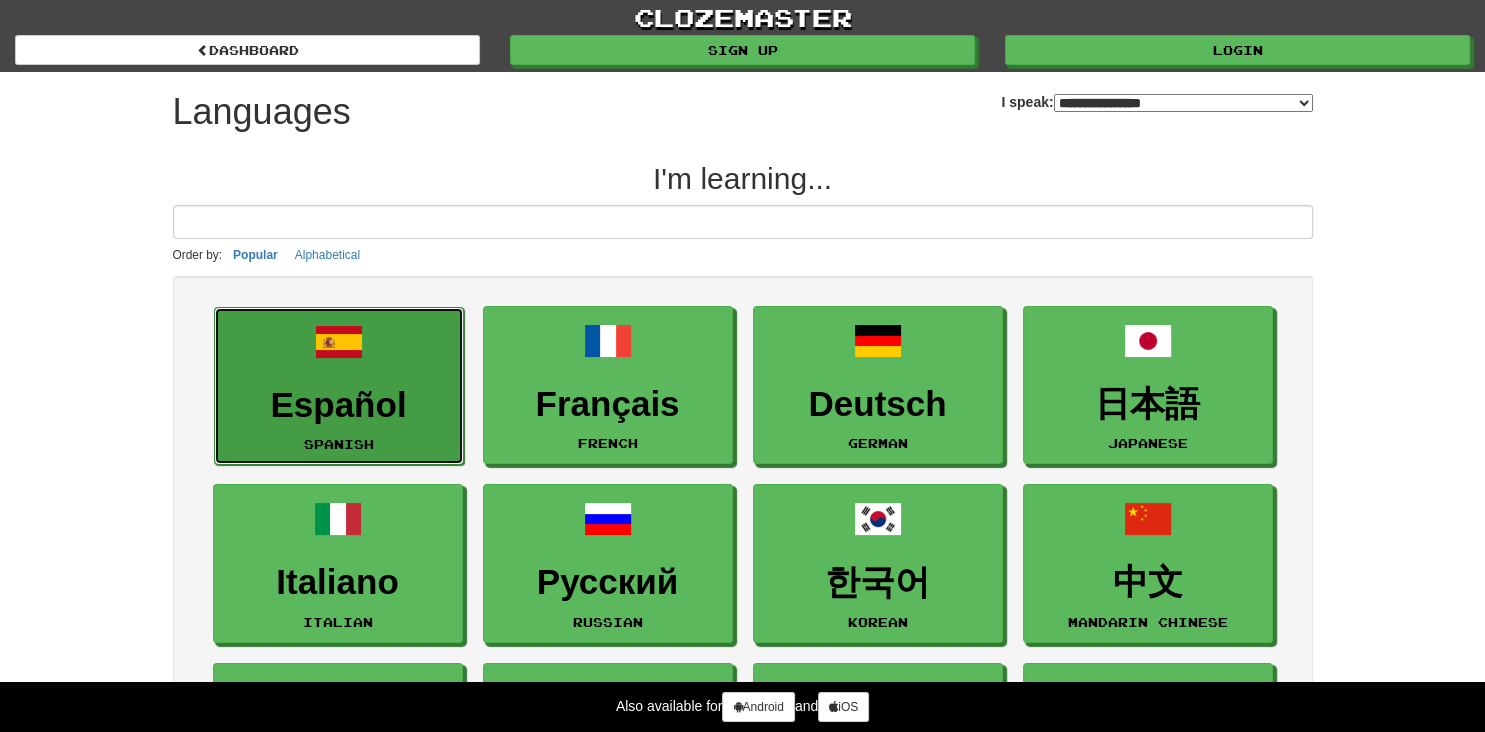 click at bounding box center [339, 342] 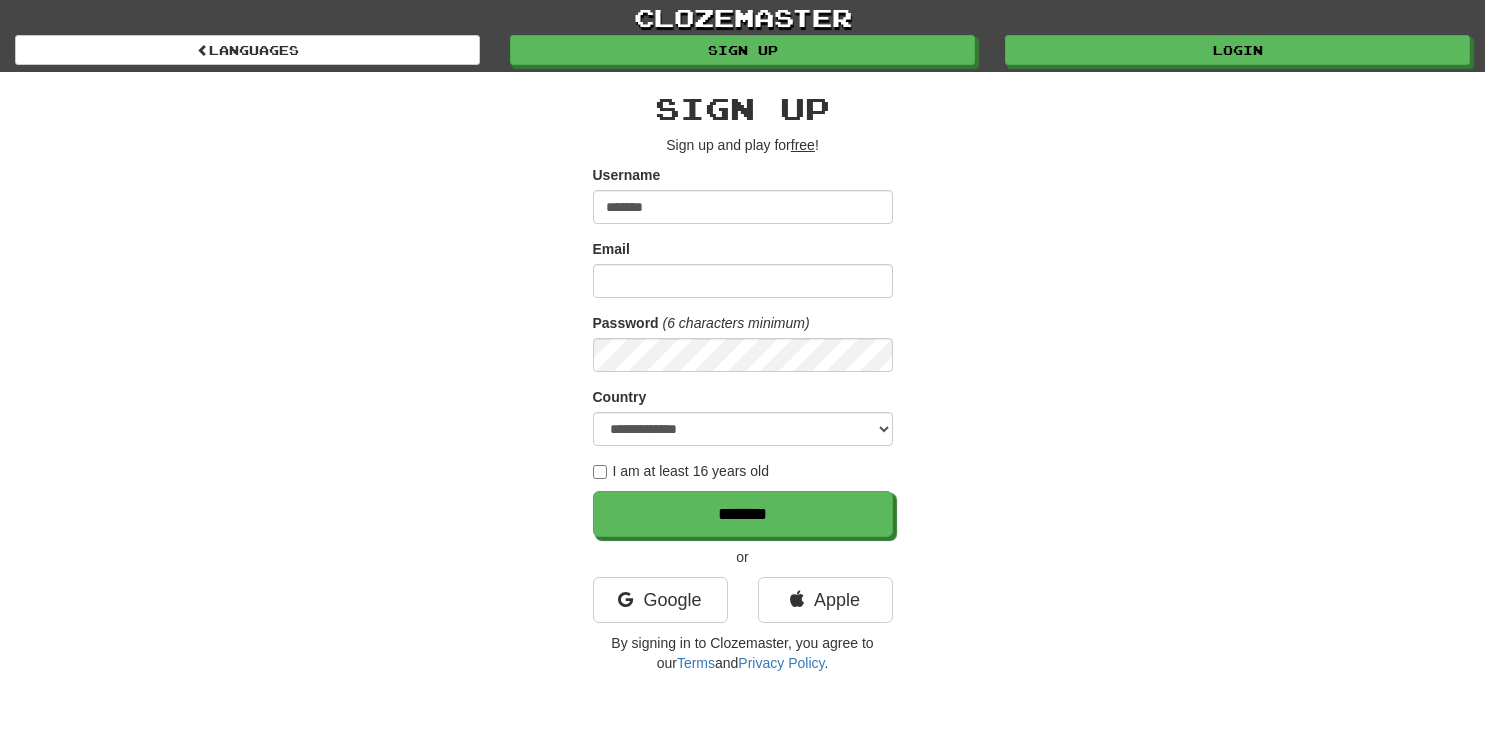 scroll, scrollTop: 0, scrollLeft: 0, axis: both 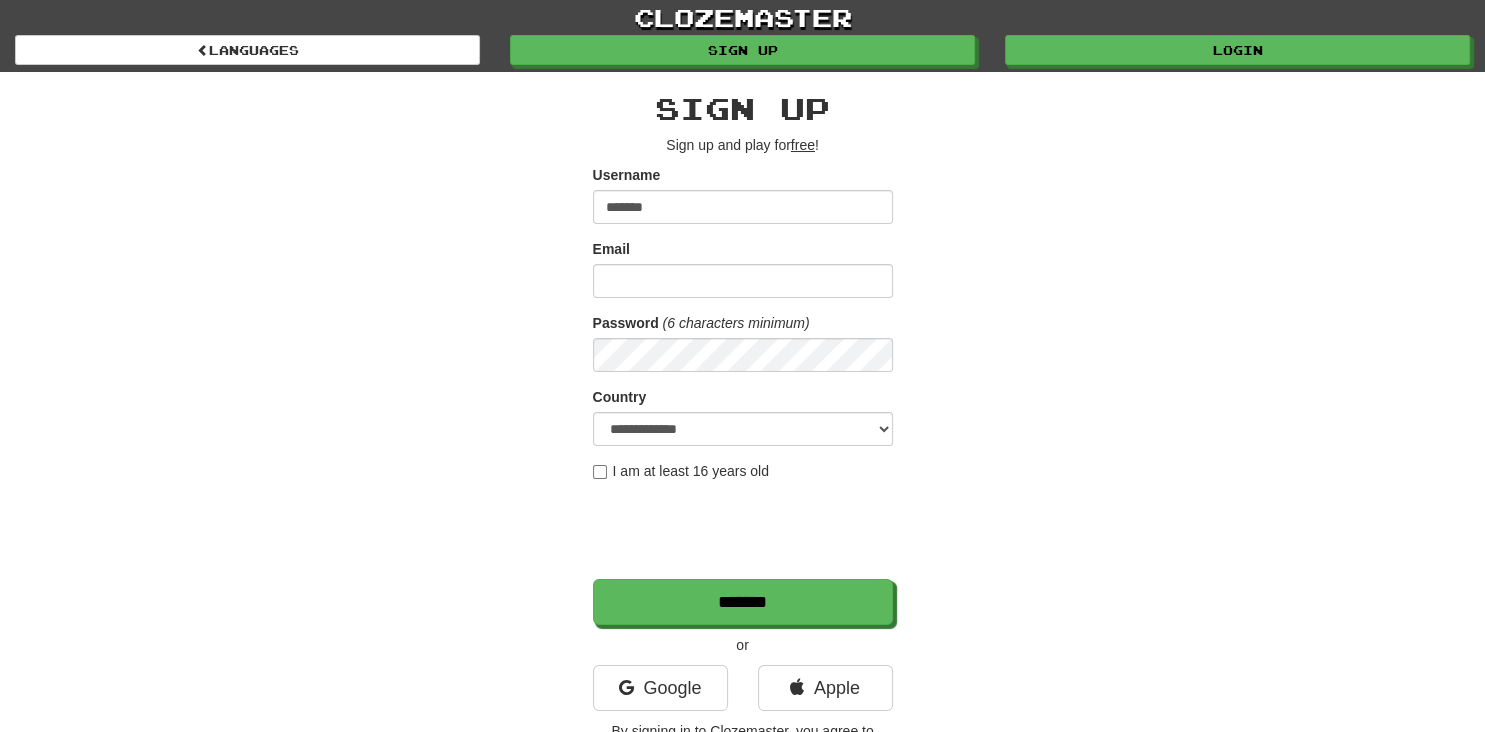 type on "*******" 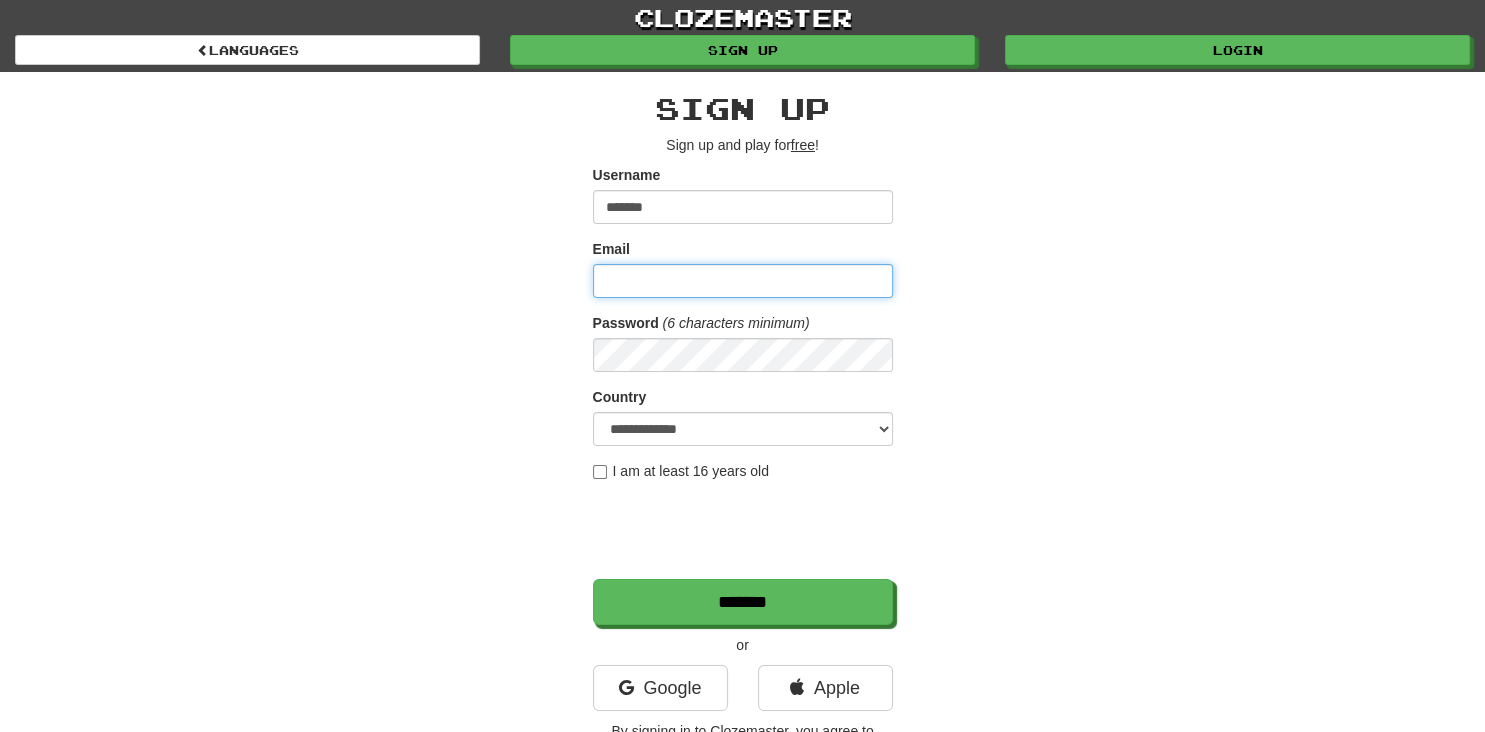 click on "Email" at bounding box center [743, 281] 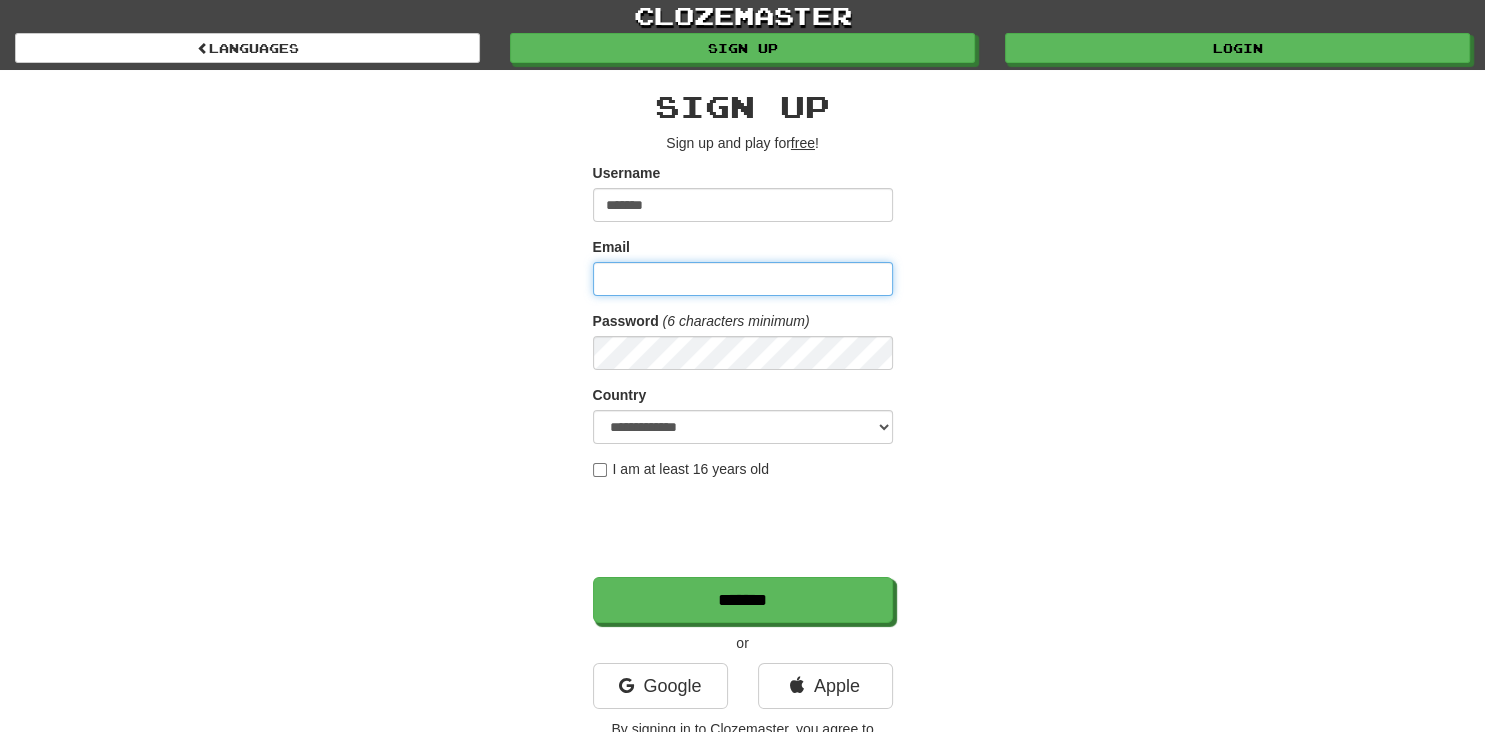 scroll, scrollTop: 0, scrollLeft: 0, axis: both 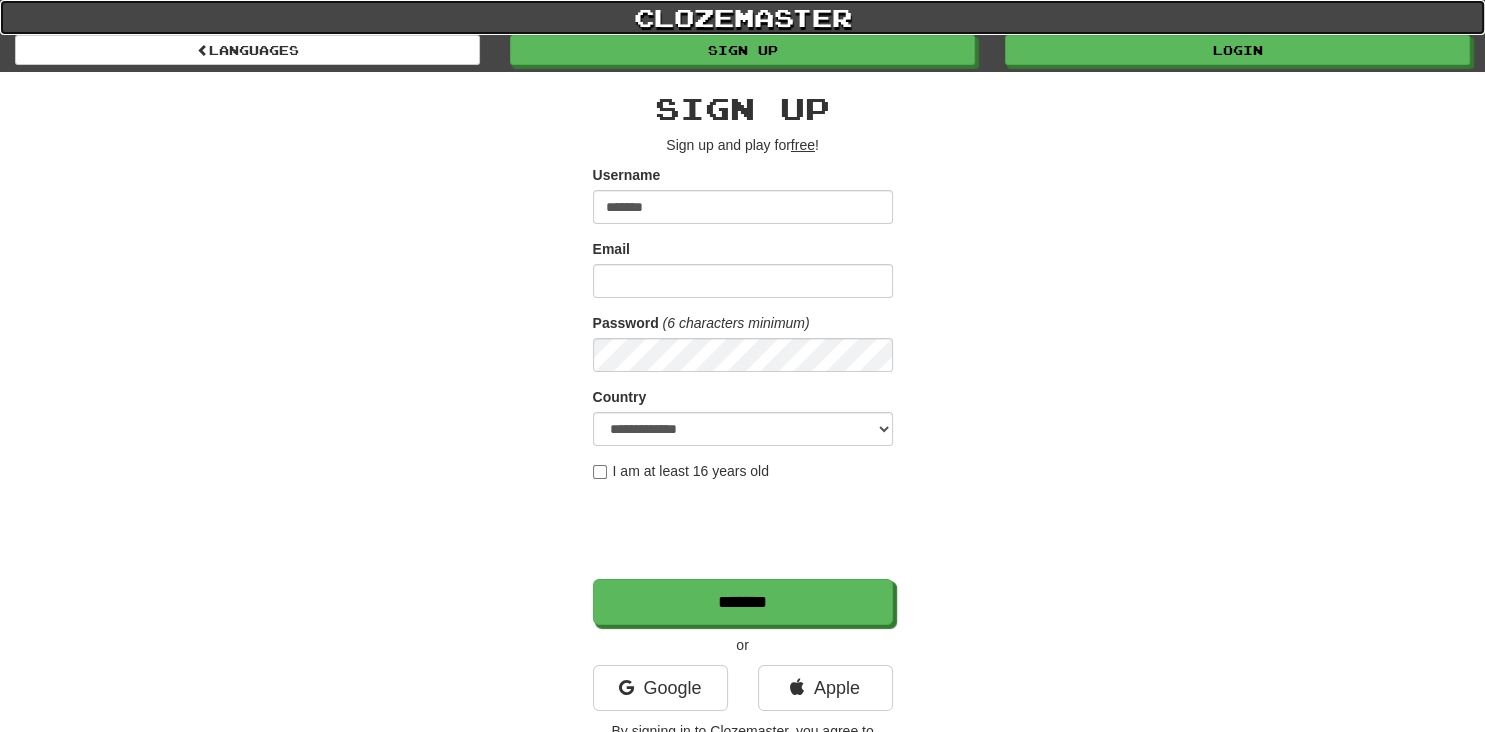 click on "clozemaster" at bounding box center [742, 17] 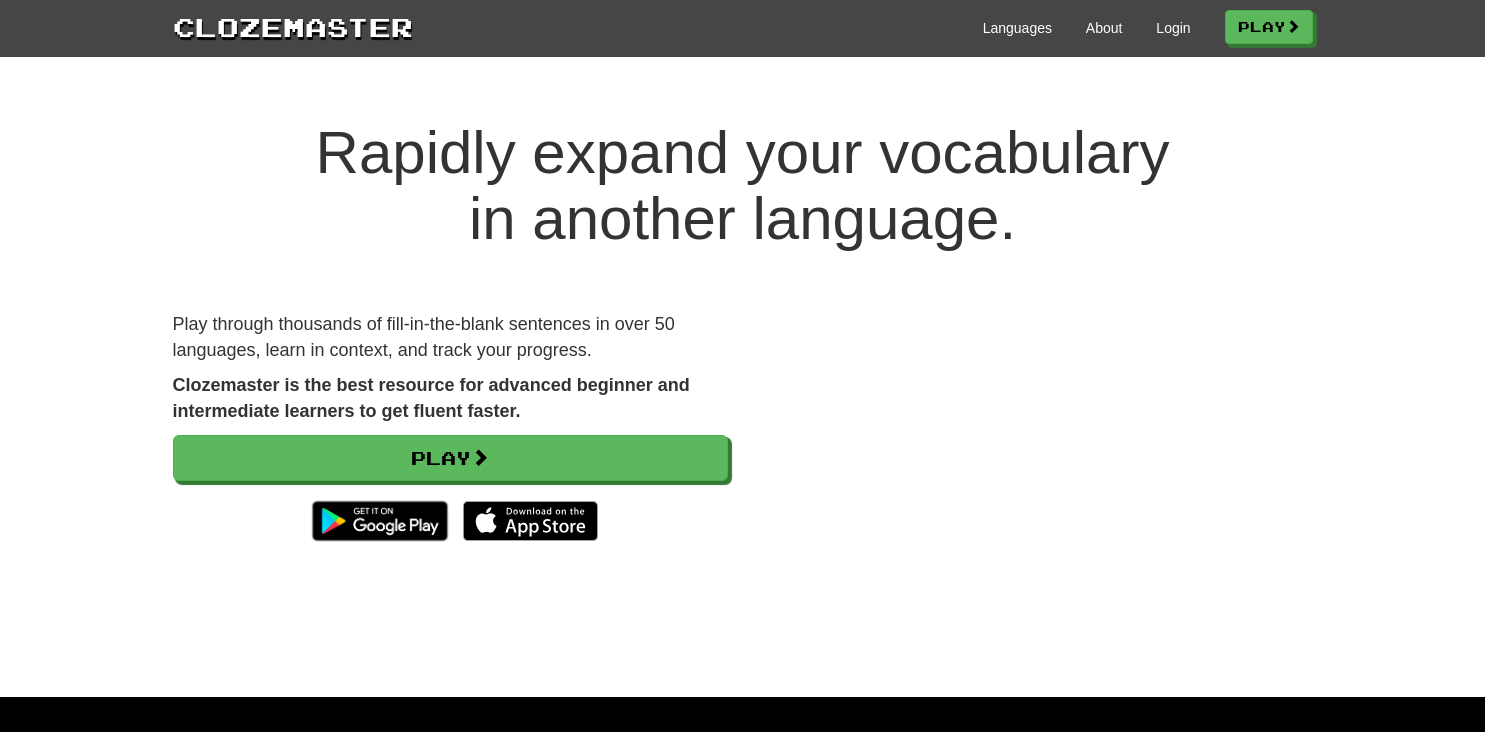 scroll, scrollTop: 0, scrollLeft: 0, axis: both 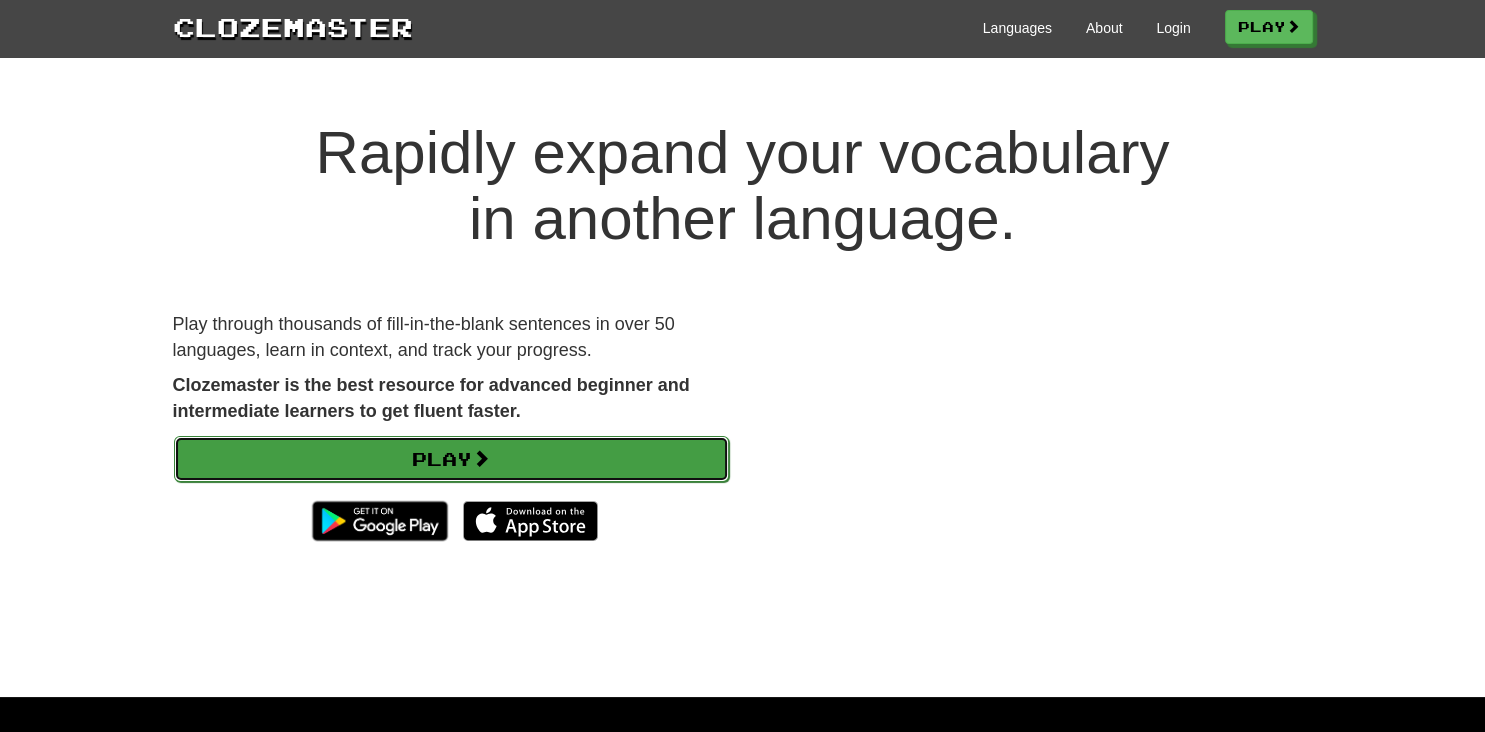 click on "Play" at bounding box center (451, 459) 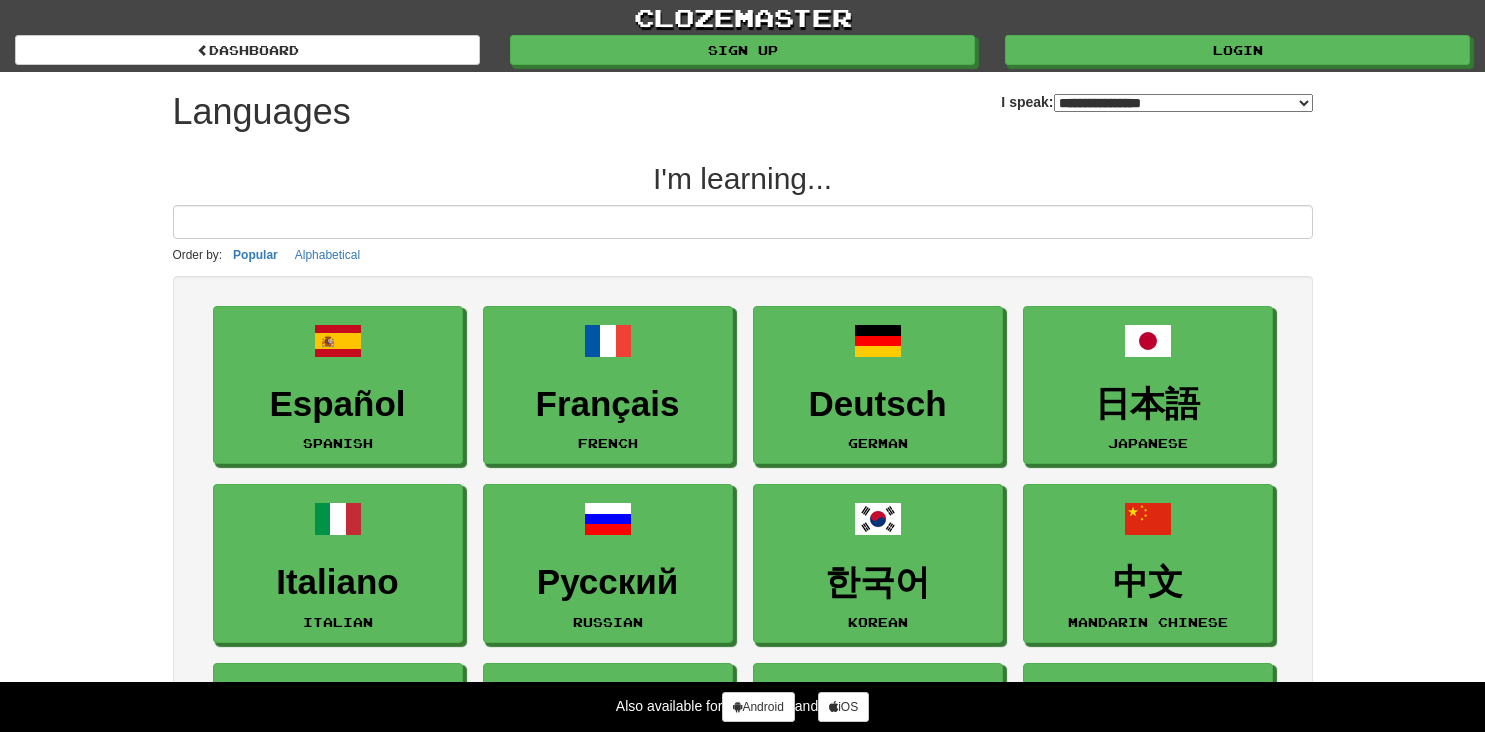 select on "*******" 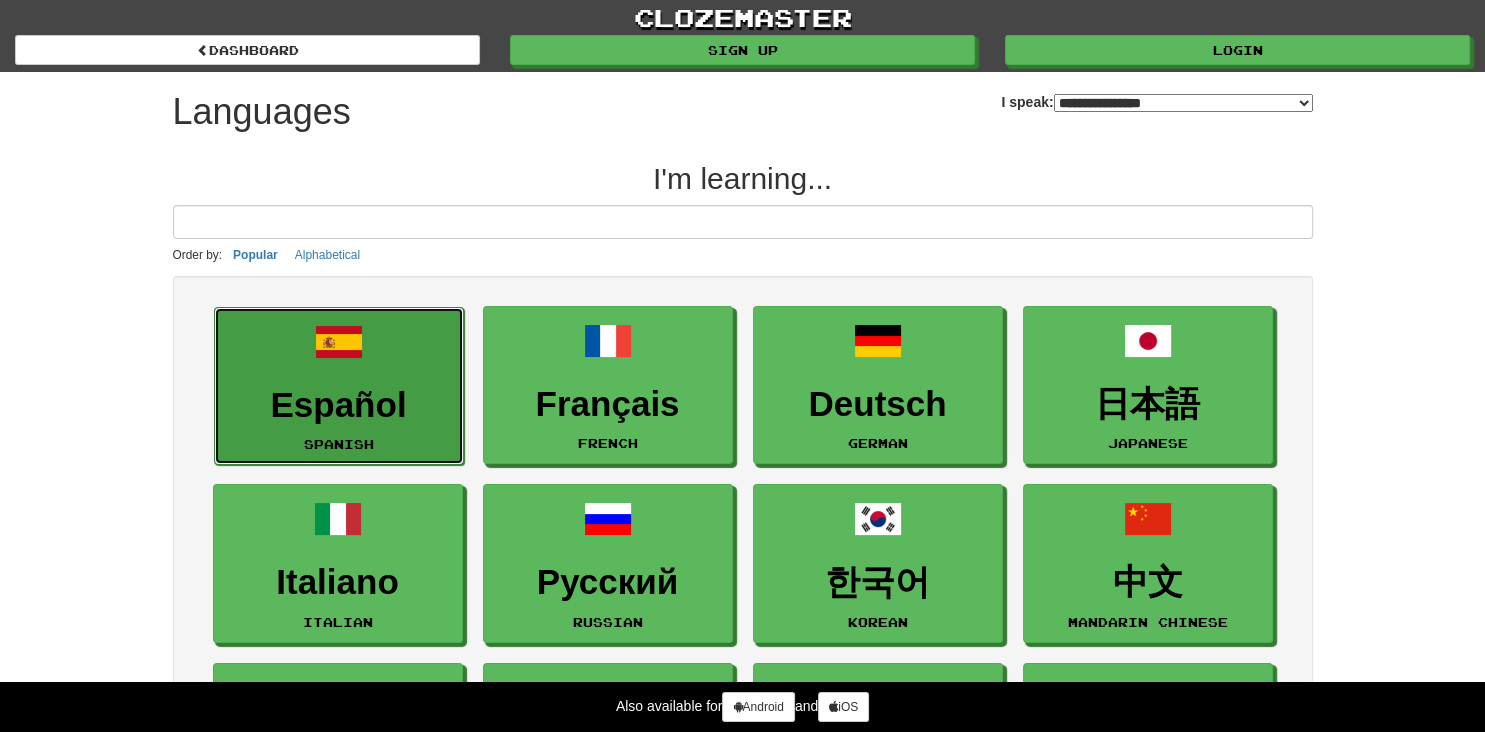 click on "Español" at bounding box center [339, 405] 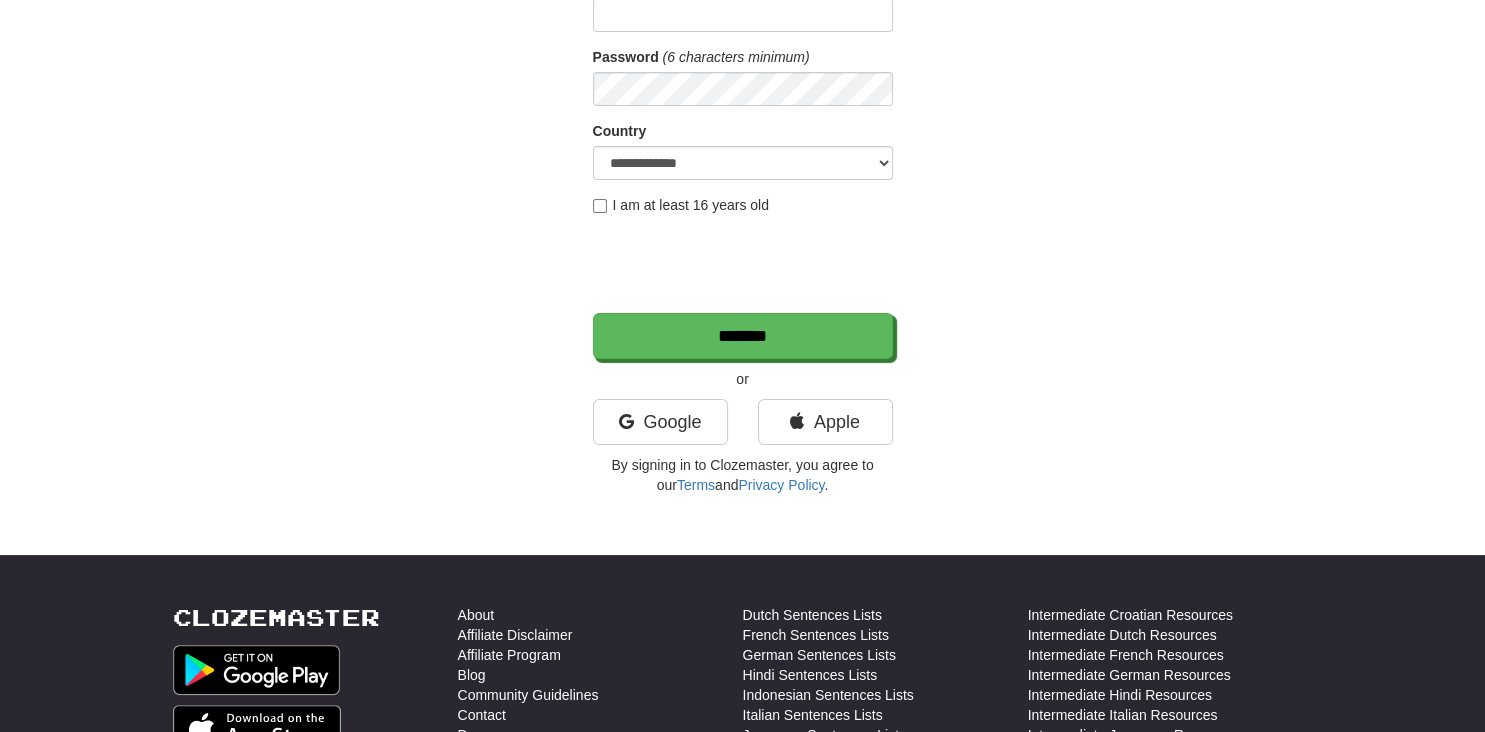 scroll, scrollTop: 0, scrollLeft: 0, axis: both 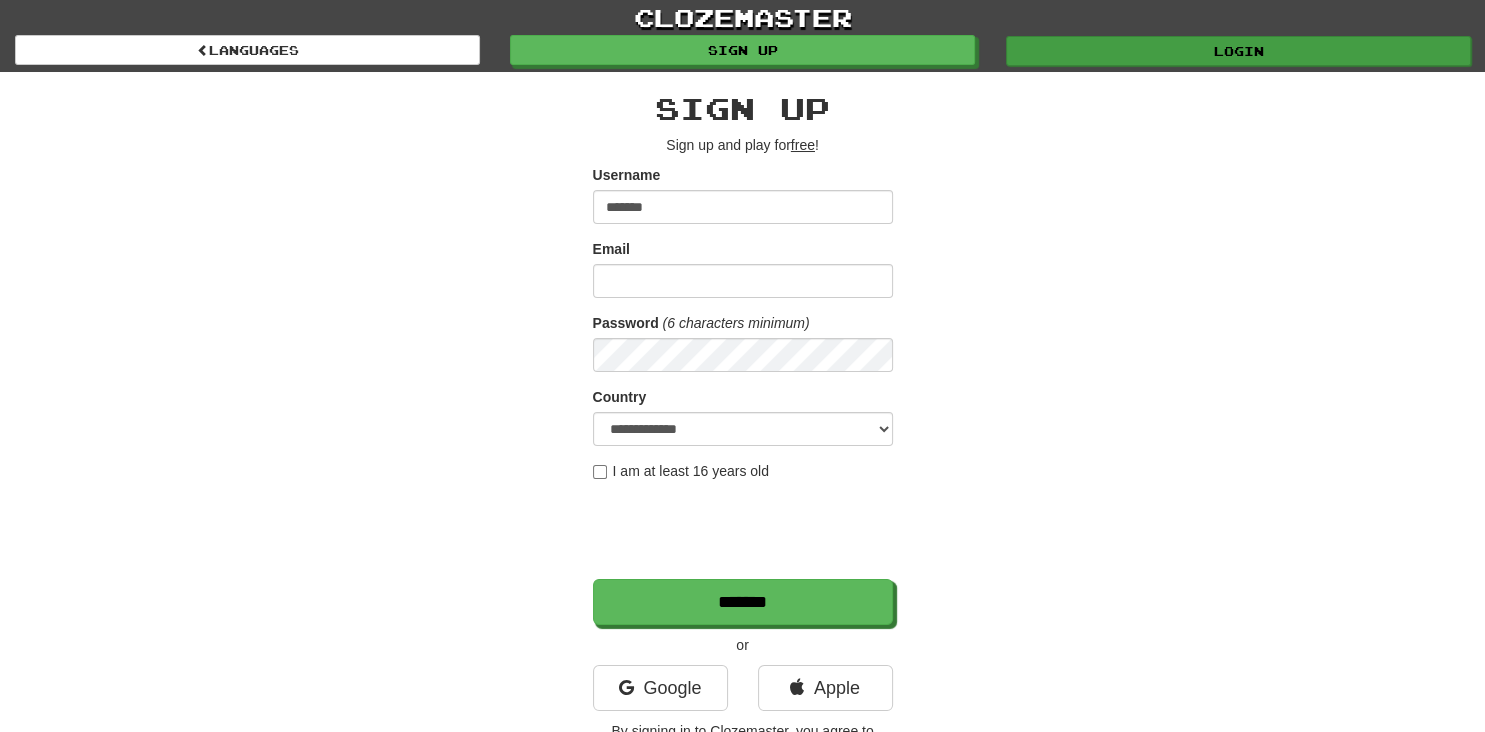 type on "*******" 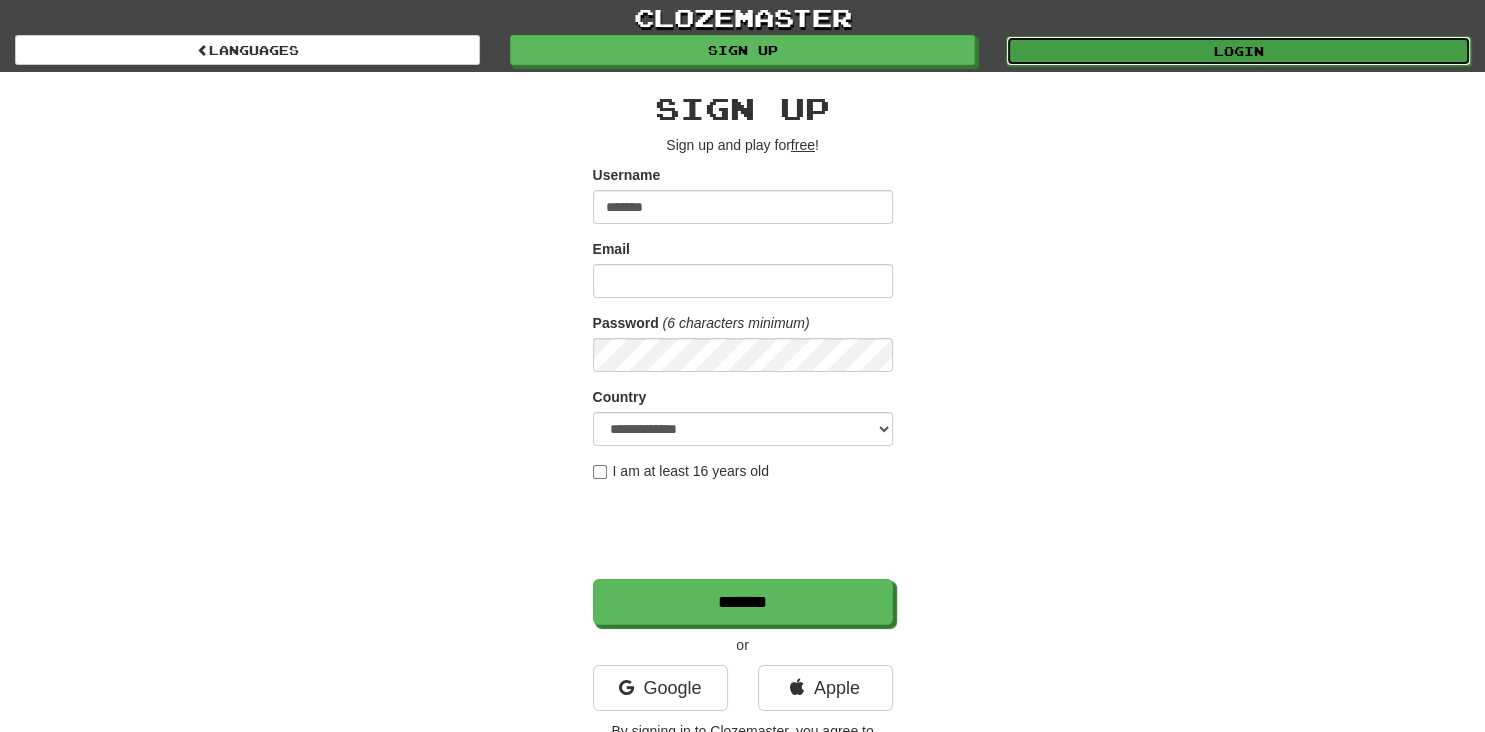 click on "Login" at bounding box center (1238, 51) 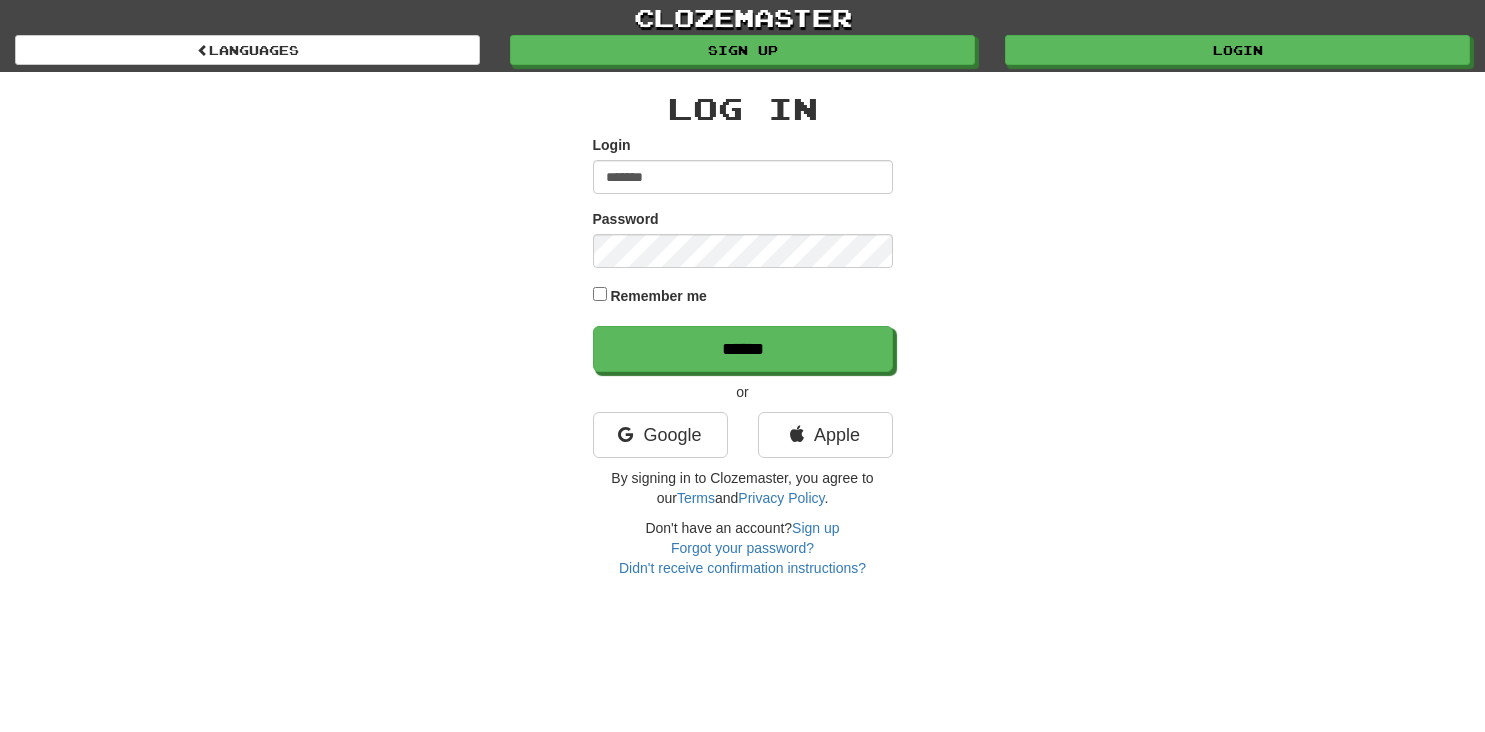 scroll, scrollTop: 0, scrollLeft: 0, axis: both 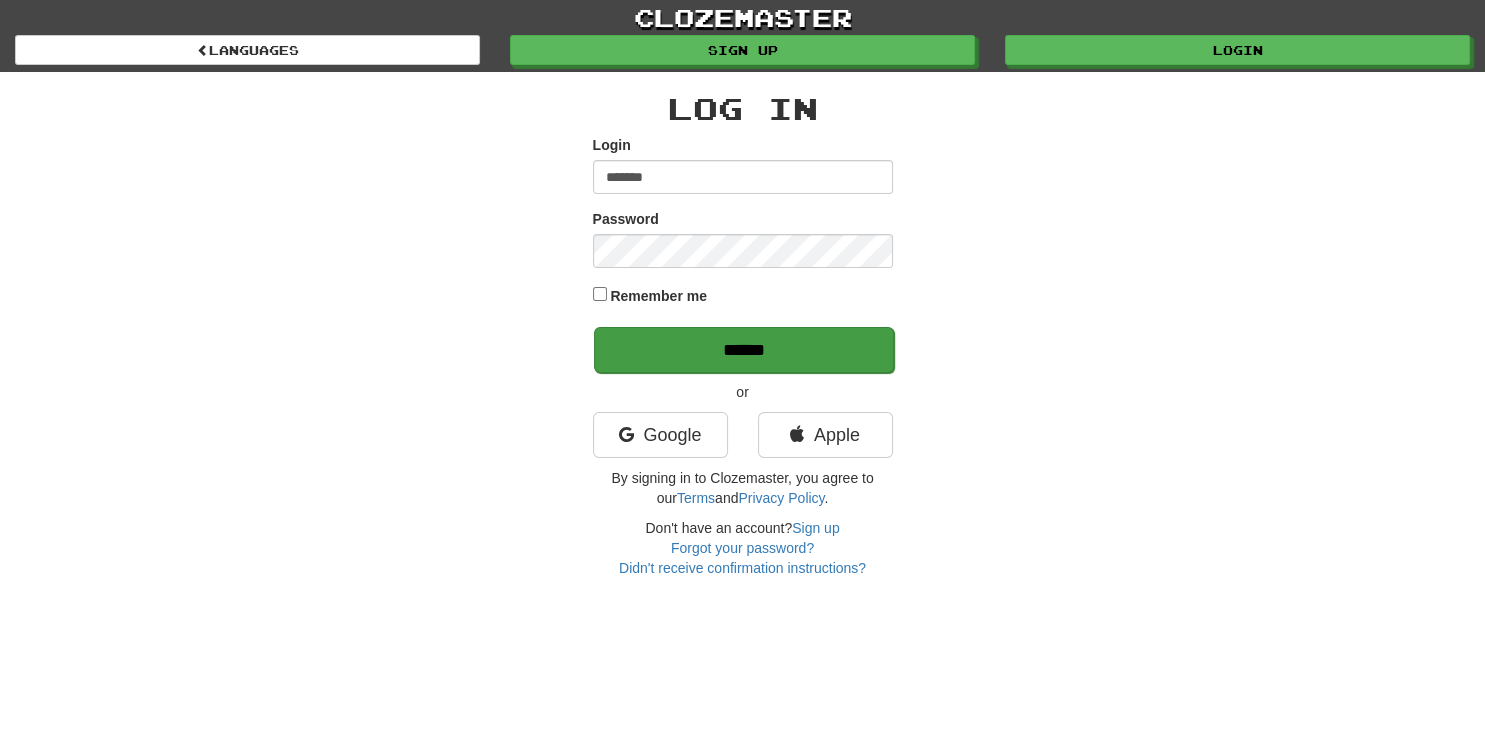 type on "*******" 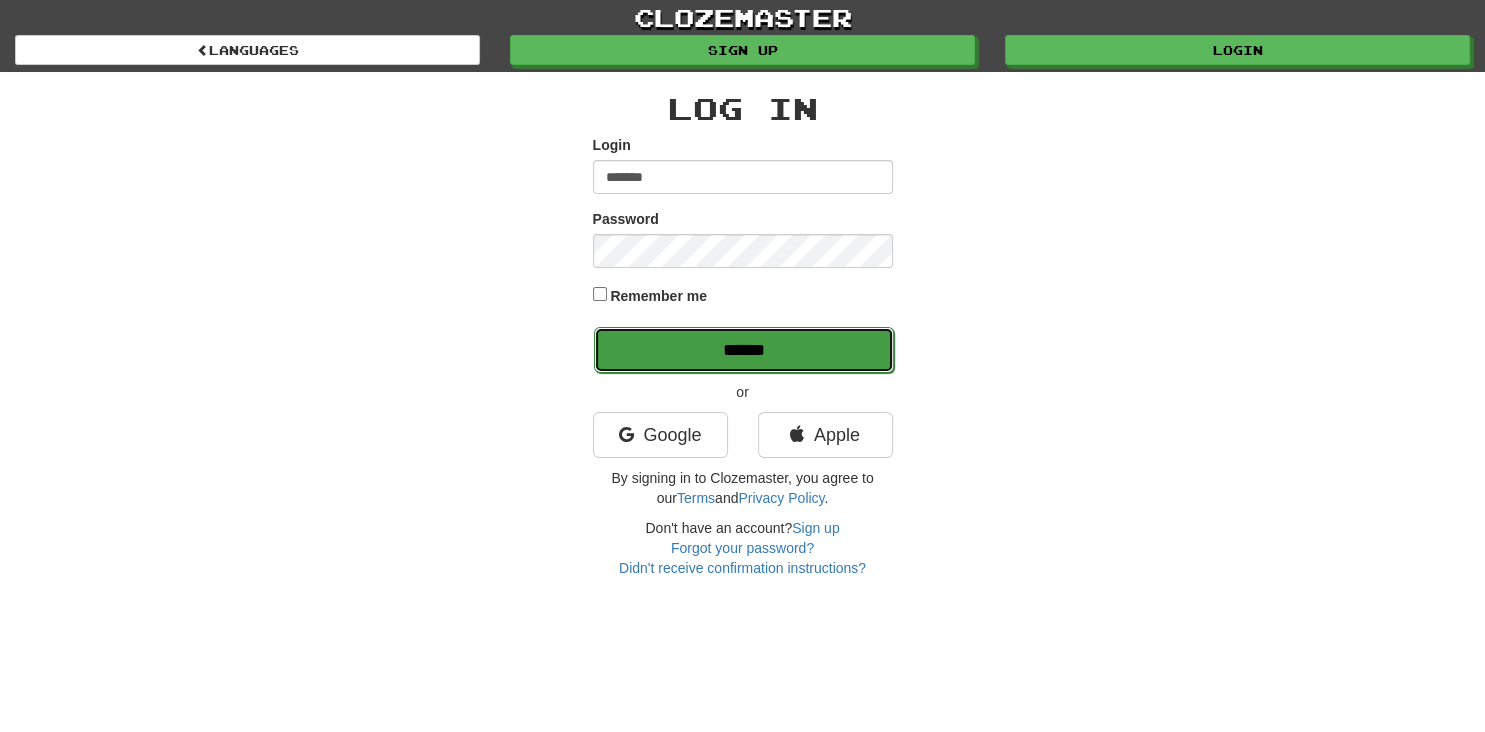 click on "******" at bounding box center (744, 350) 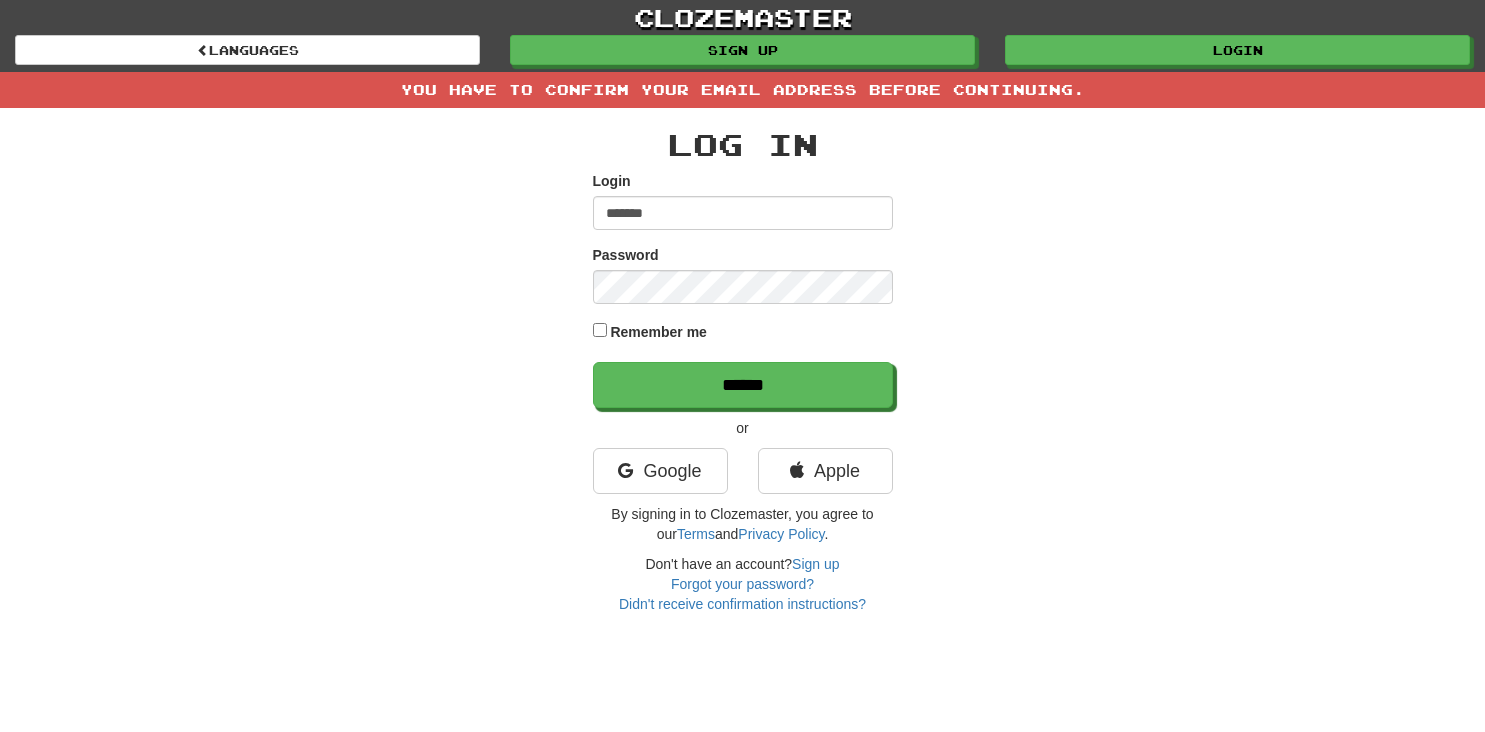 scroll, scrollTop: 0, scrollLeft: 0, axis: both 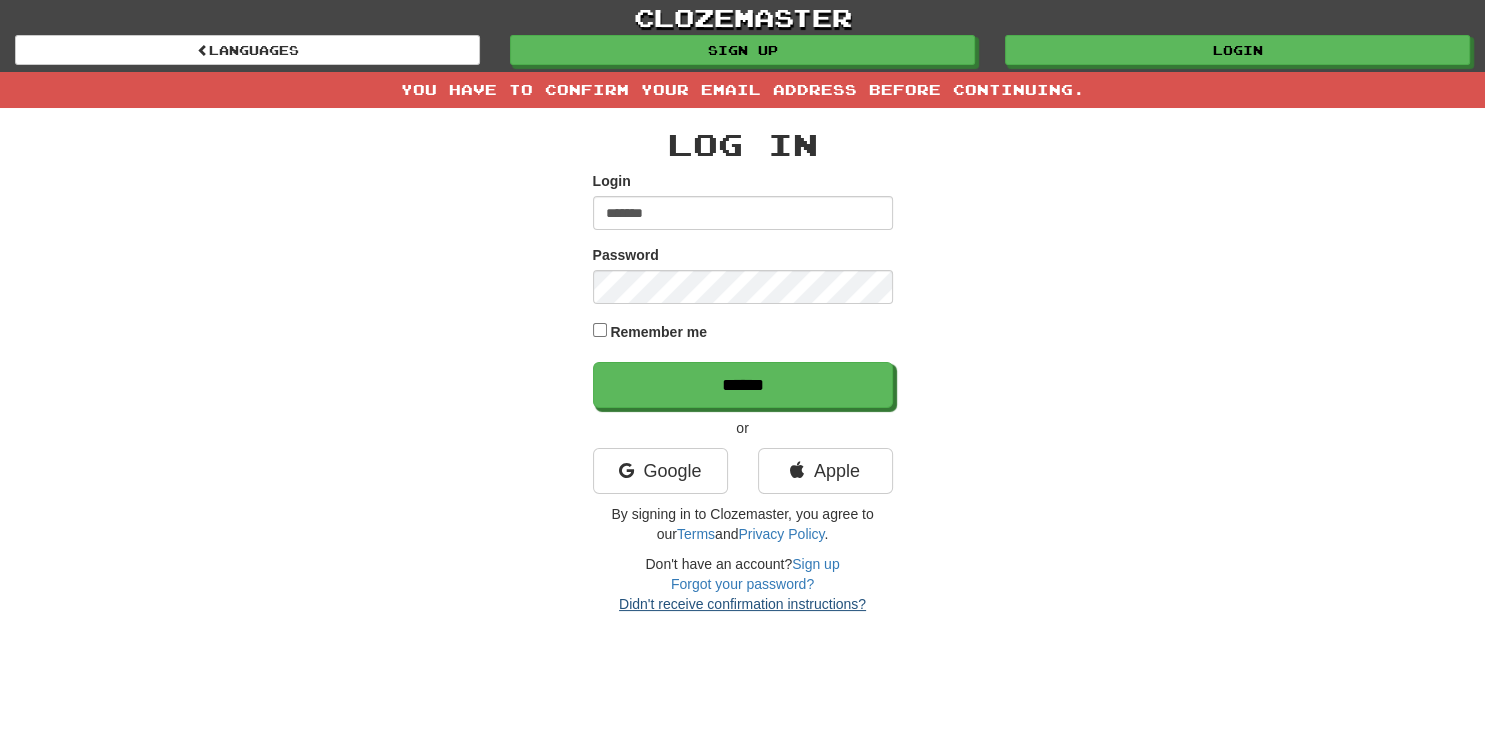type on "*******" 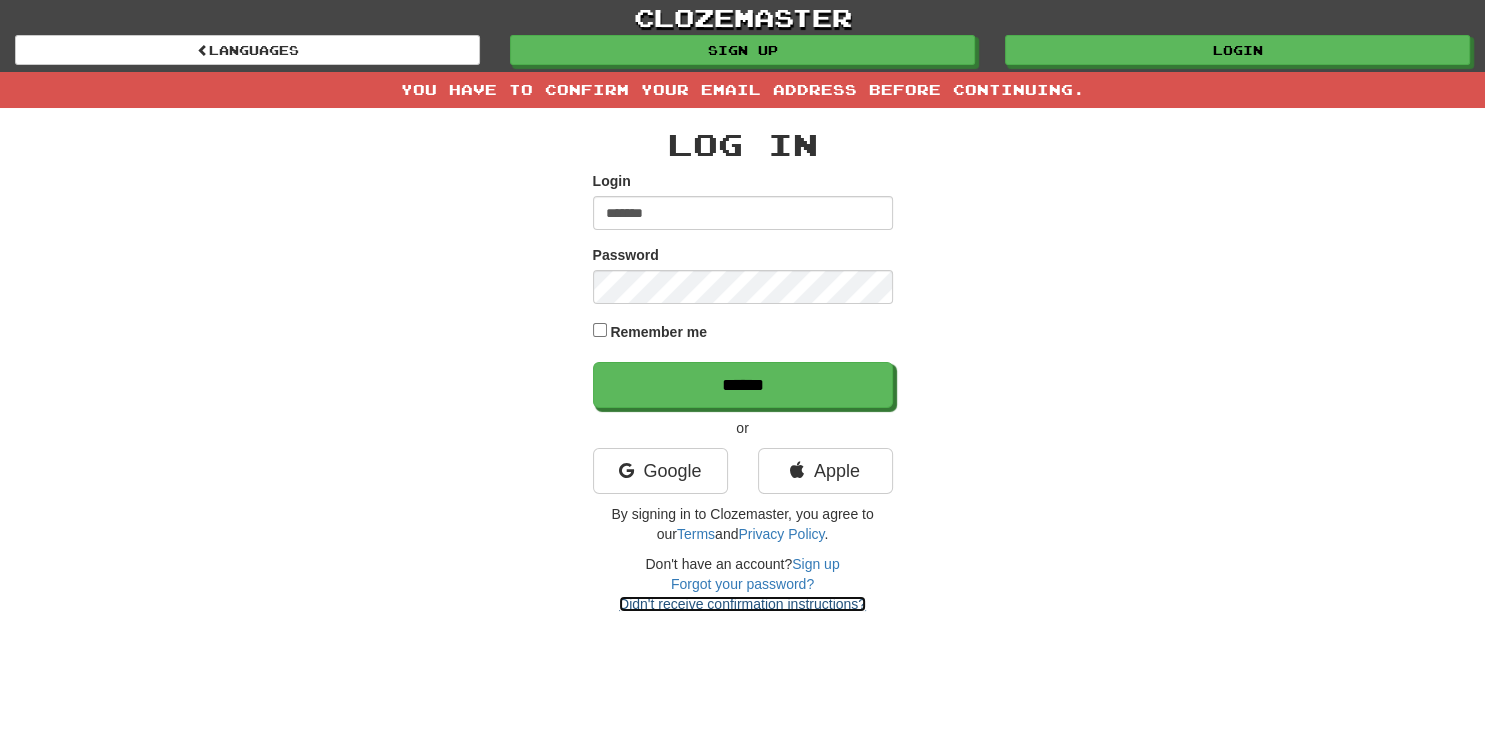 click on "Didn't receive confirmation instructions?" at bounding box center [742, 604] 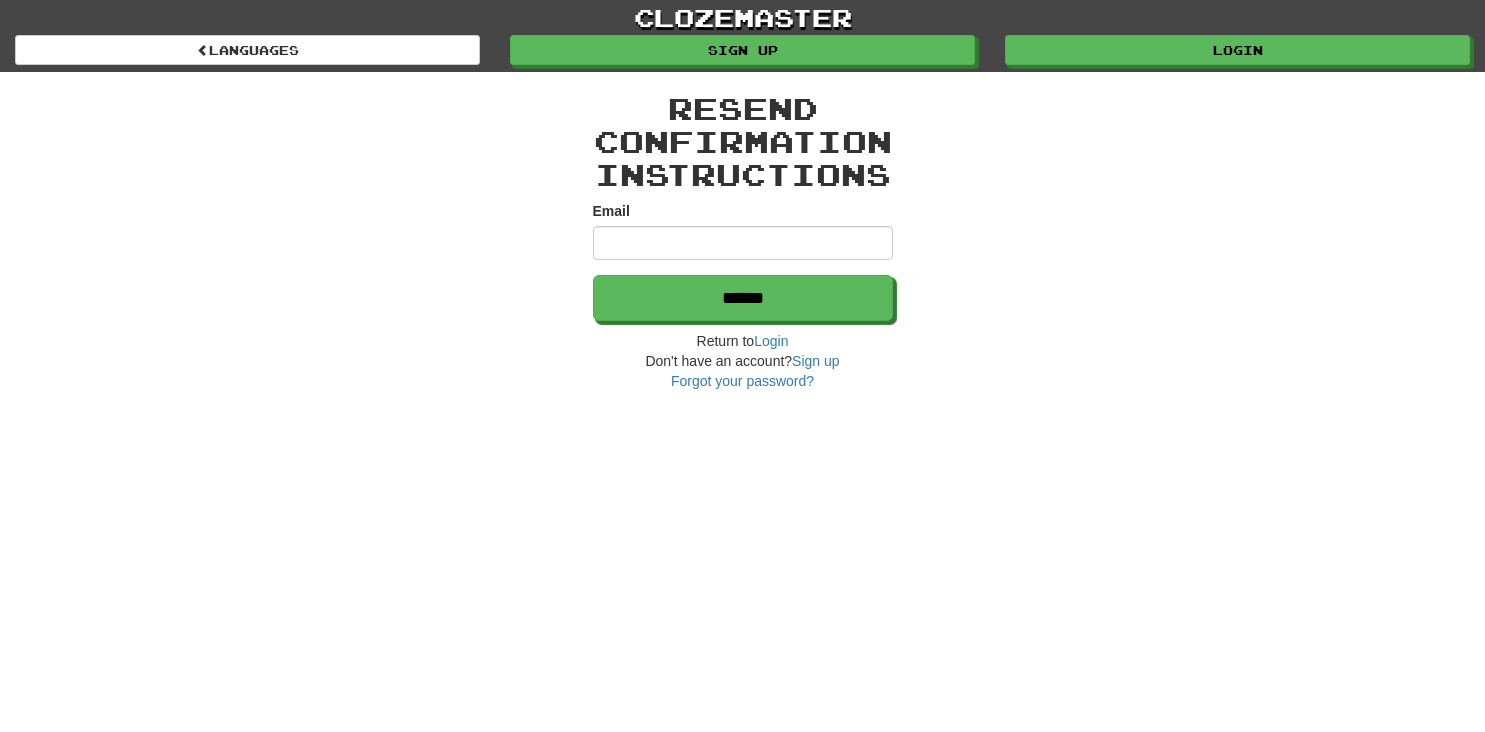 scroll, scrollTop: 0, scrollLeft: 0, axis: both 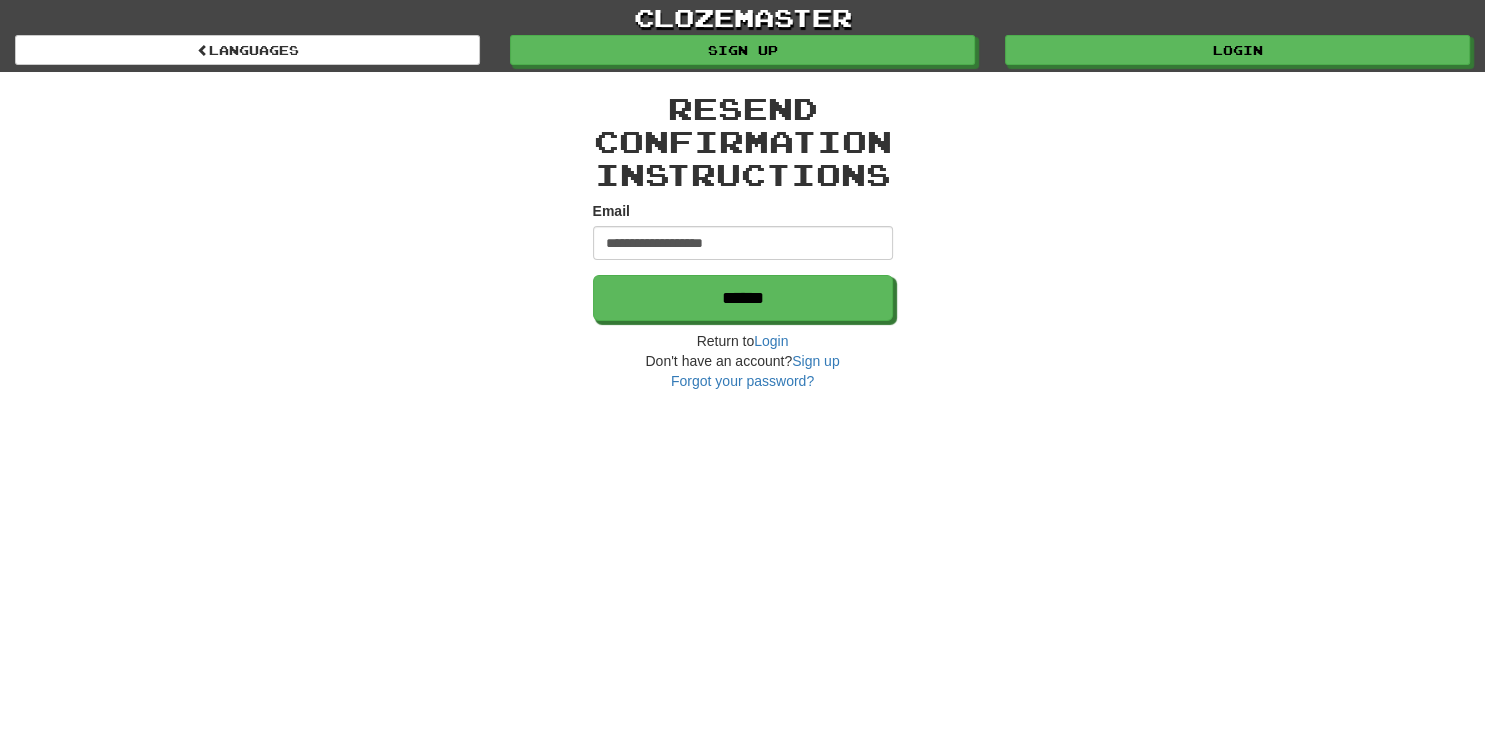 type on "**********" 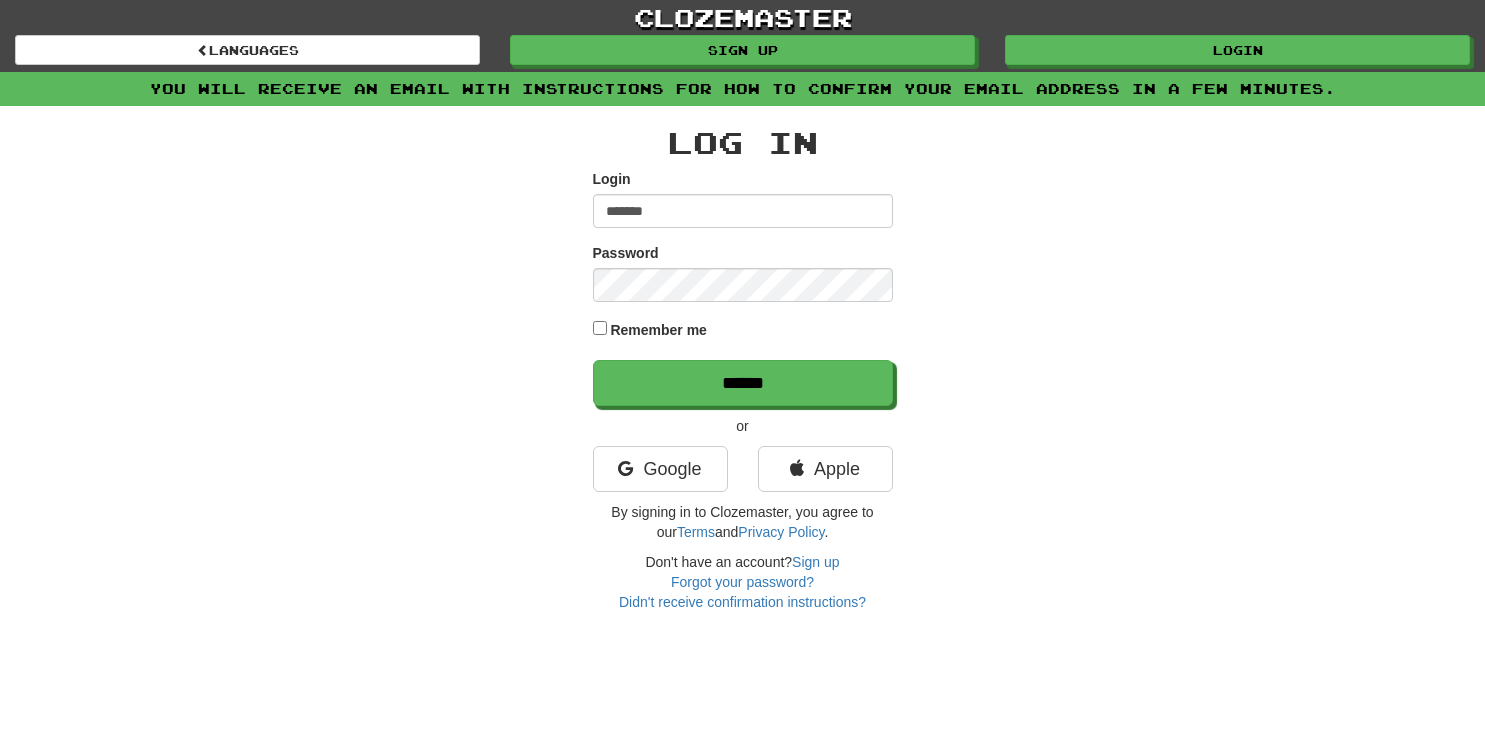 scroll, scrollTop: 0, scrollLeft: 0, axis: both 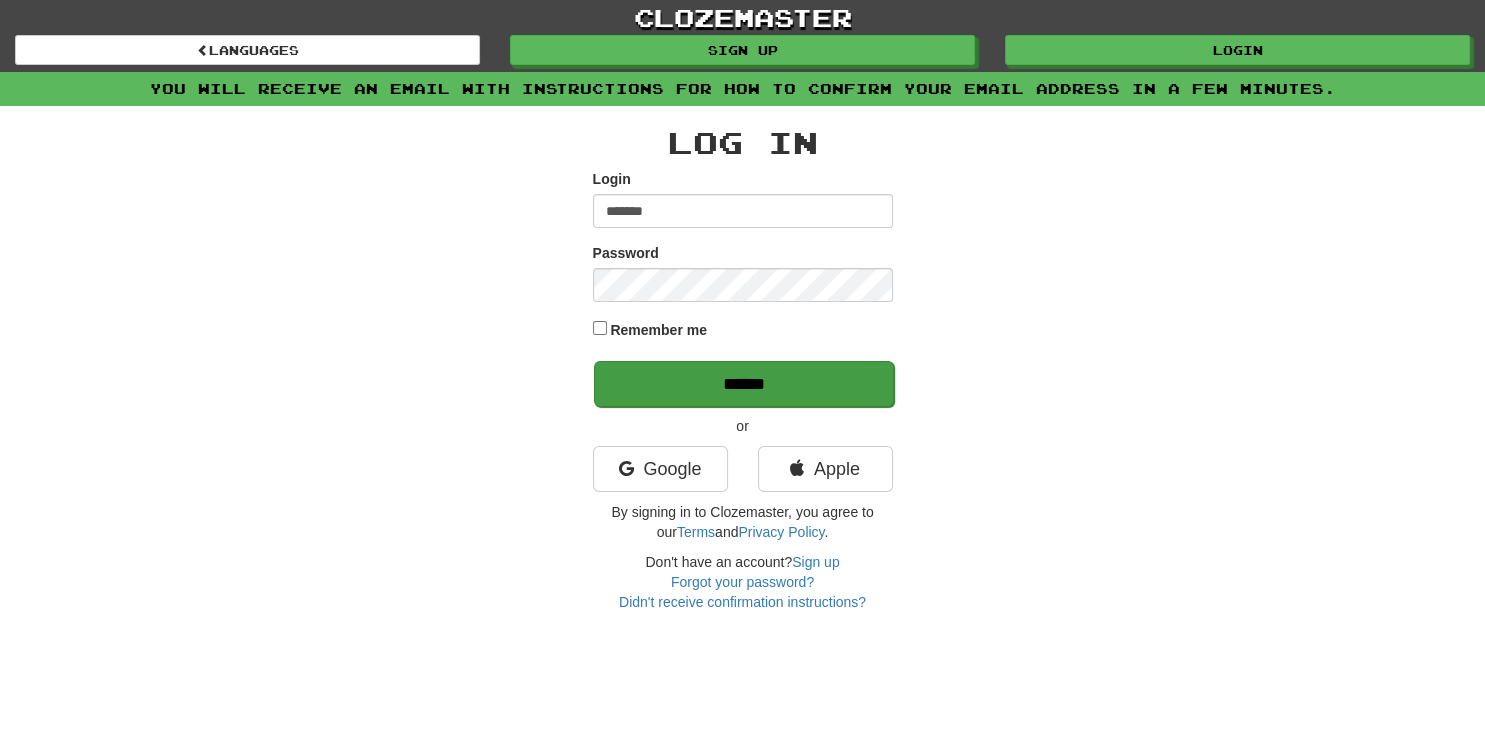 type on "*******" 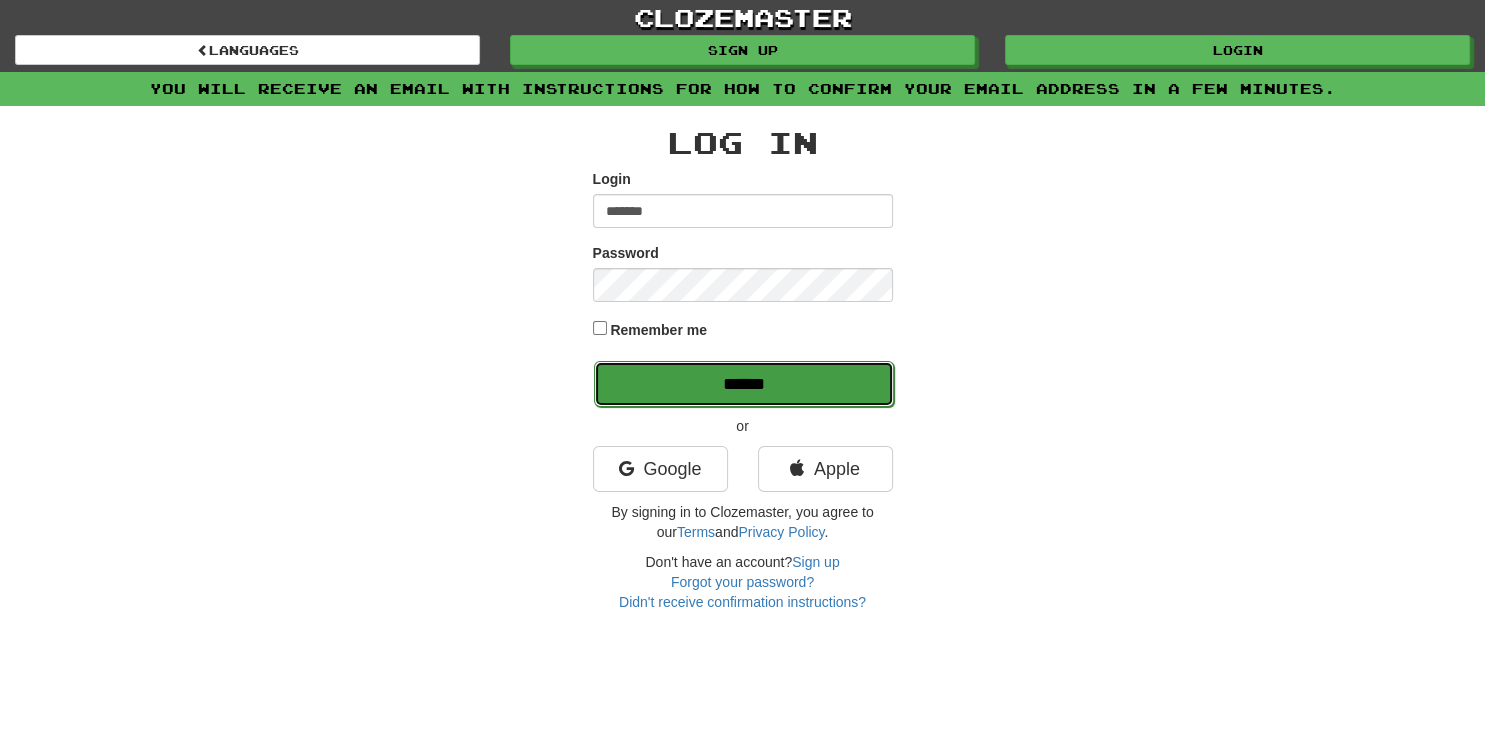 click on "******" at bounding box center (744, 384) 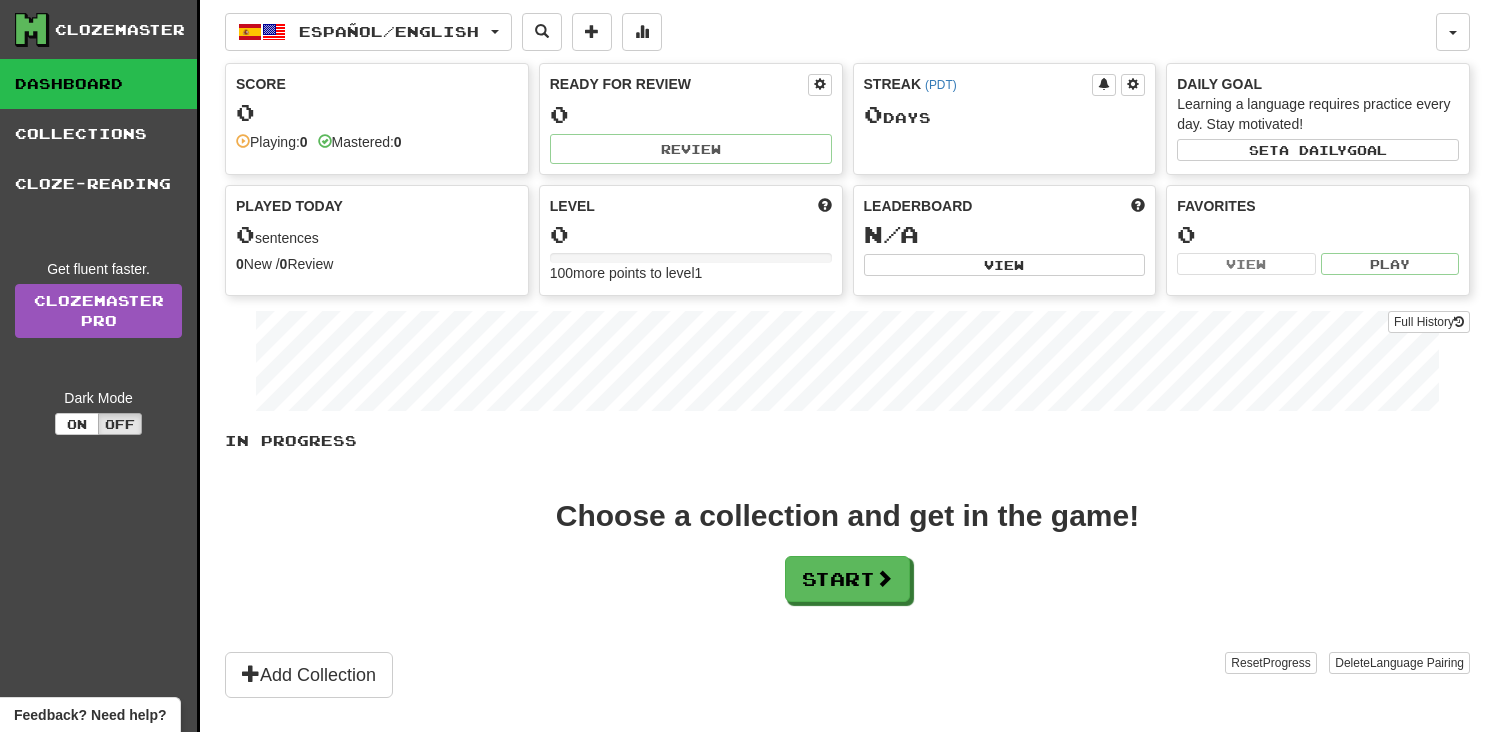 scroll, scrollTop: 0, scrollLeft: 0, axis: both 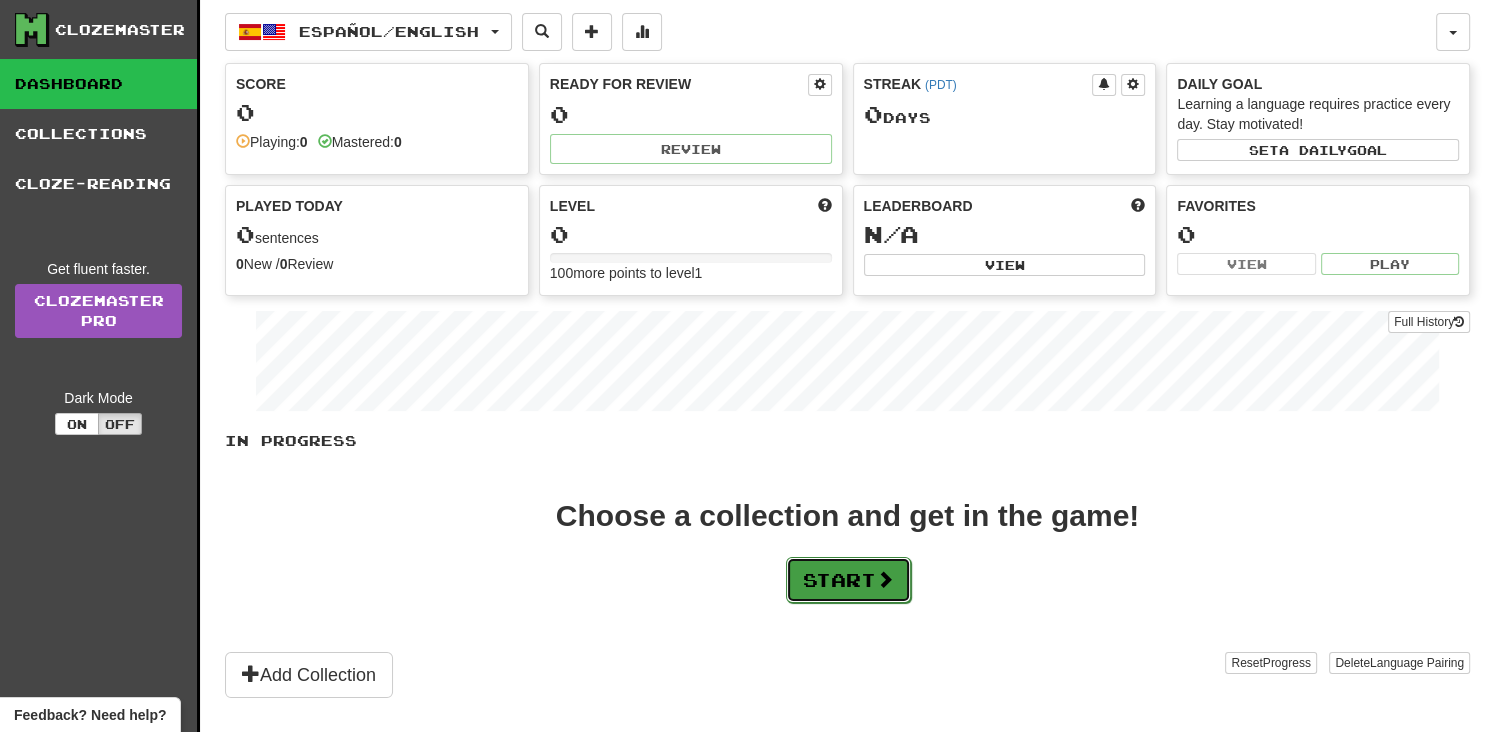 click at bounding box center (885, 579) 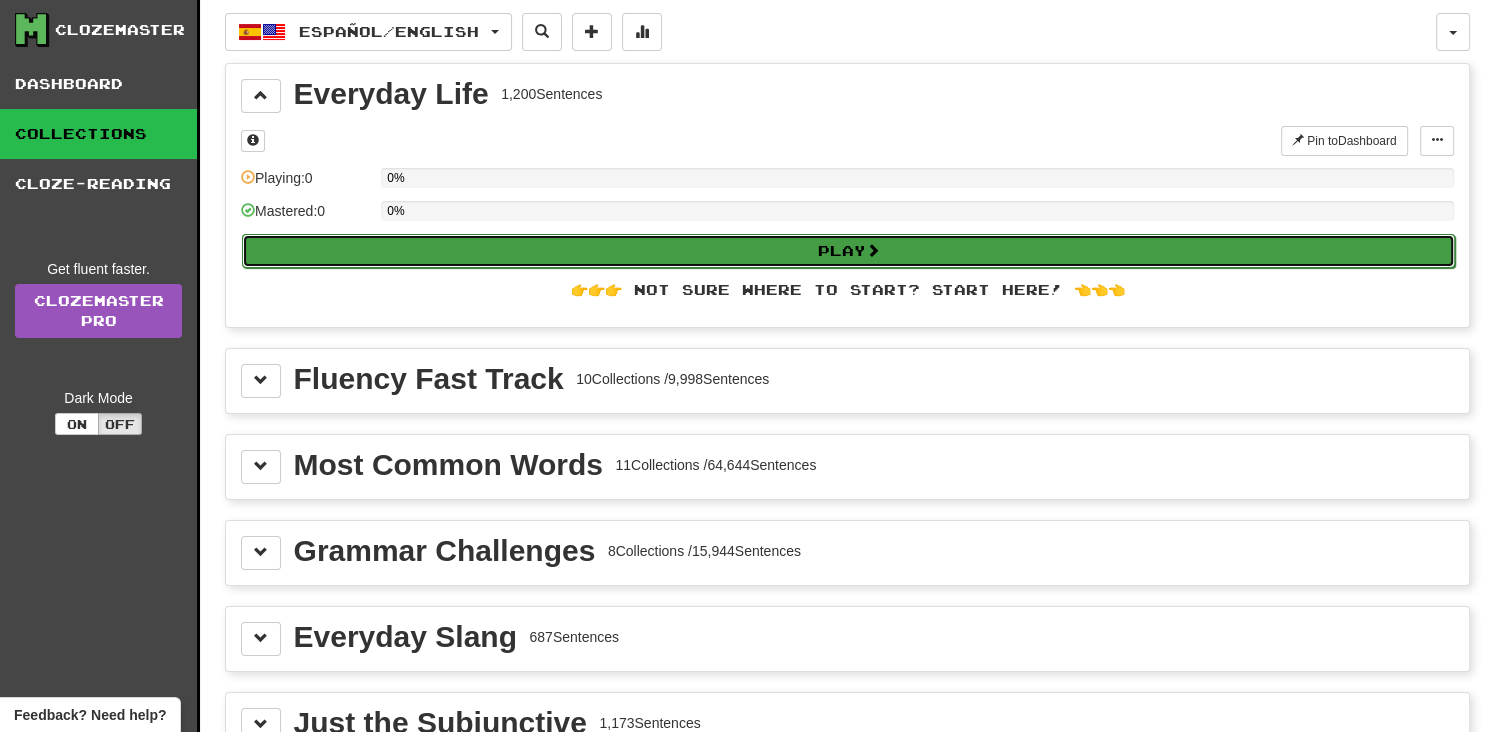 click on "Play" at bounding box center (848, 251) 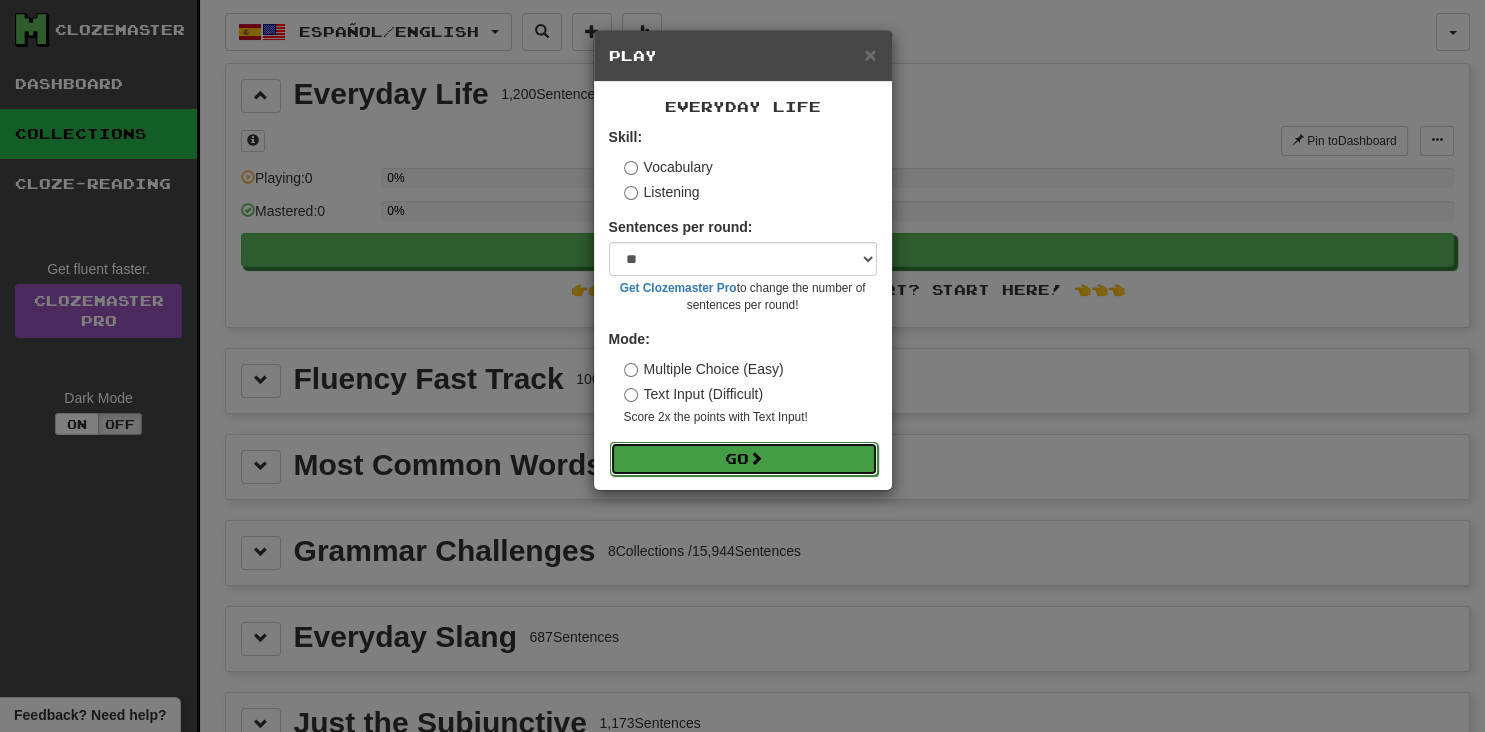 click on "Go" at bounding box center [744, 459] 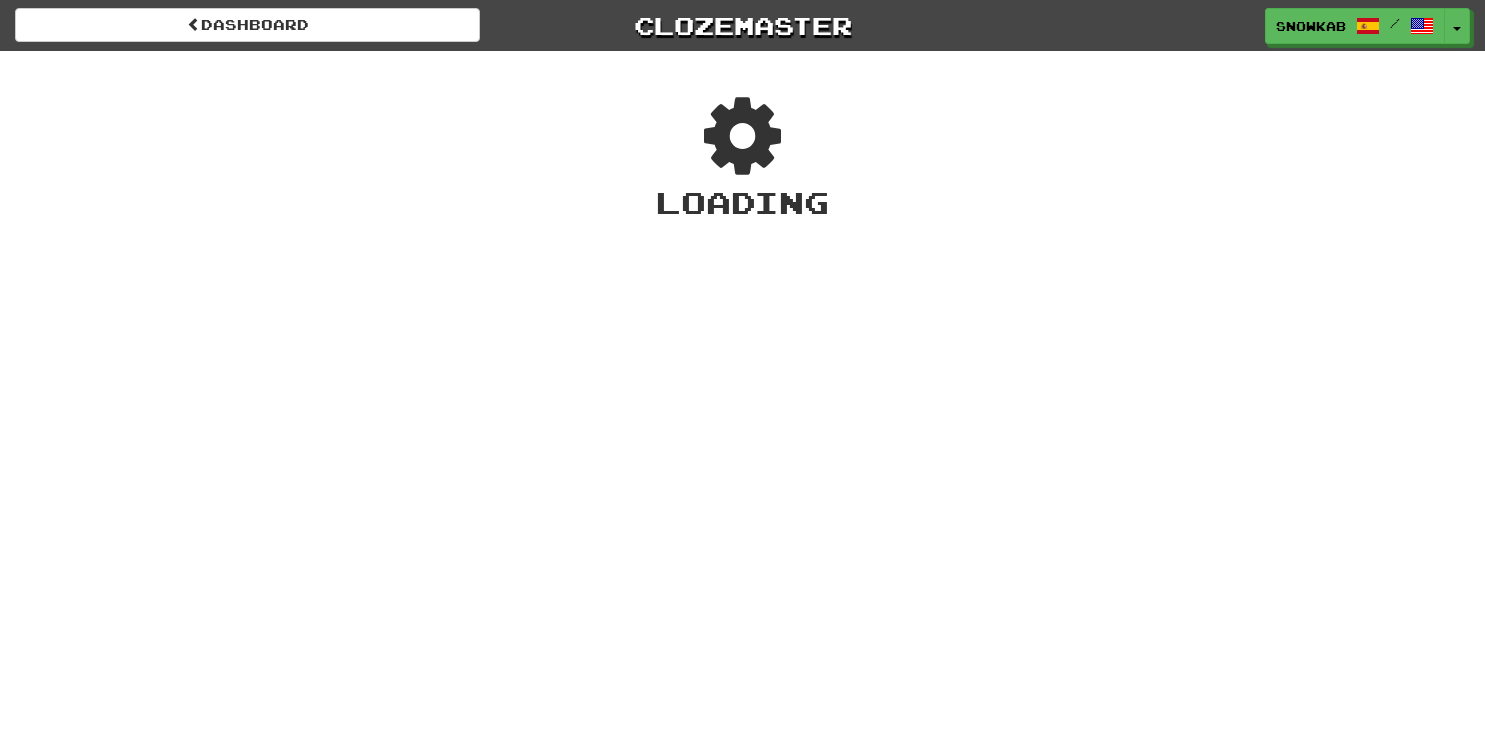 scroll, scrollTop: 0, scrollLeft: 0, axis: both 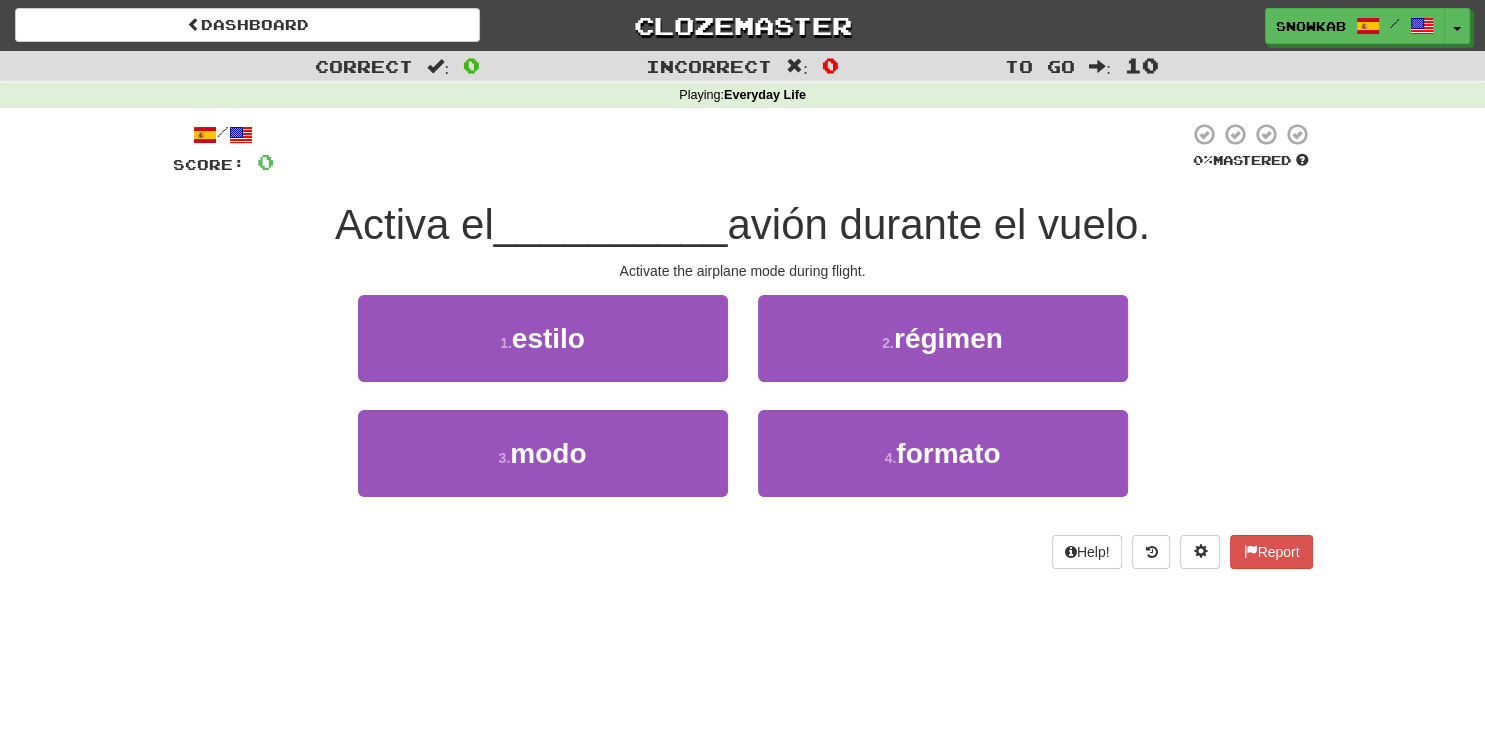click on "Dashboard
Clozemaster
snowkab
/
Toggle Dropdown
Dashboard
Leaderboard
Activity Feed
Notifications
Profile
Discussions
Español
/
English
Streak:
0
Review:
0
Points Today: 0
Français
/
English
Streak:
0
Review:
14
Points Today: 0
Languages
Account
Logout
snowkab
/
Toggle Dropdown
Dashboard
Leaderboard
Activity Feed
Notifications
Profile
Discussions
Español
/
English
Streak:
0
Review:
0
Points Today: 0
Français
/
English
Streak:
0
Review:
14
Points Today: 0
Languages
Account
Logout
clozemaster" at bounding box center (742, 22) 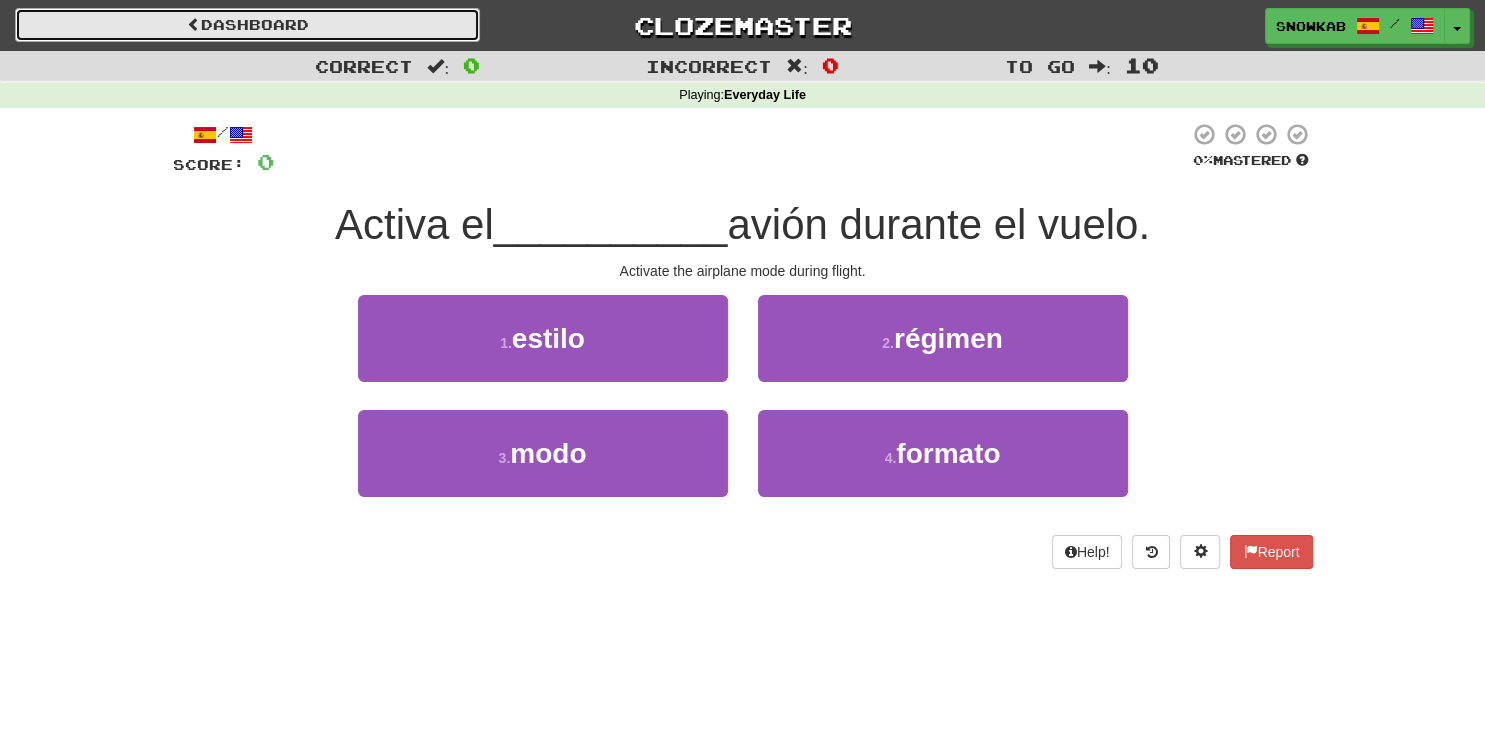 click on "Dashboard" at bounding box center [247, 25] 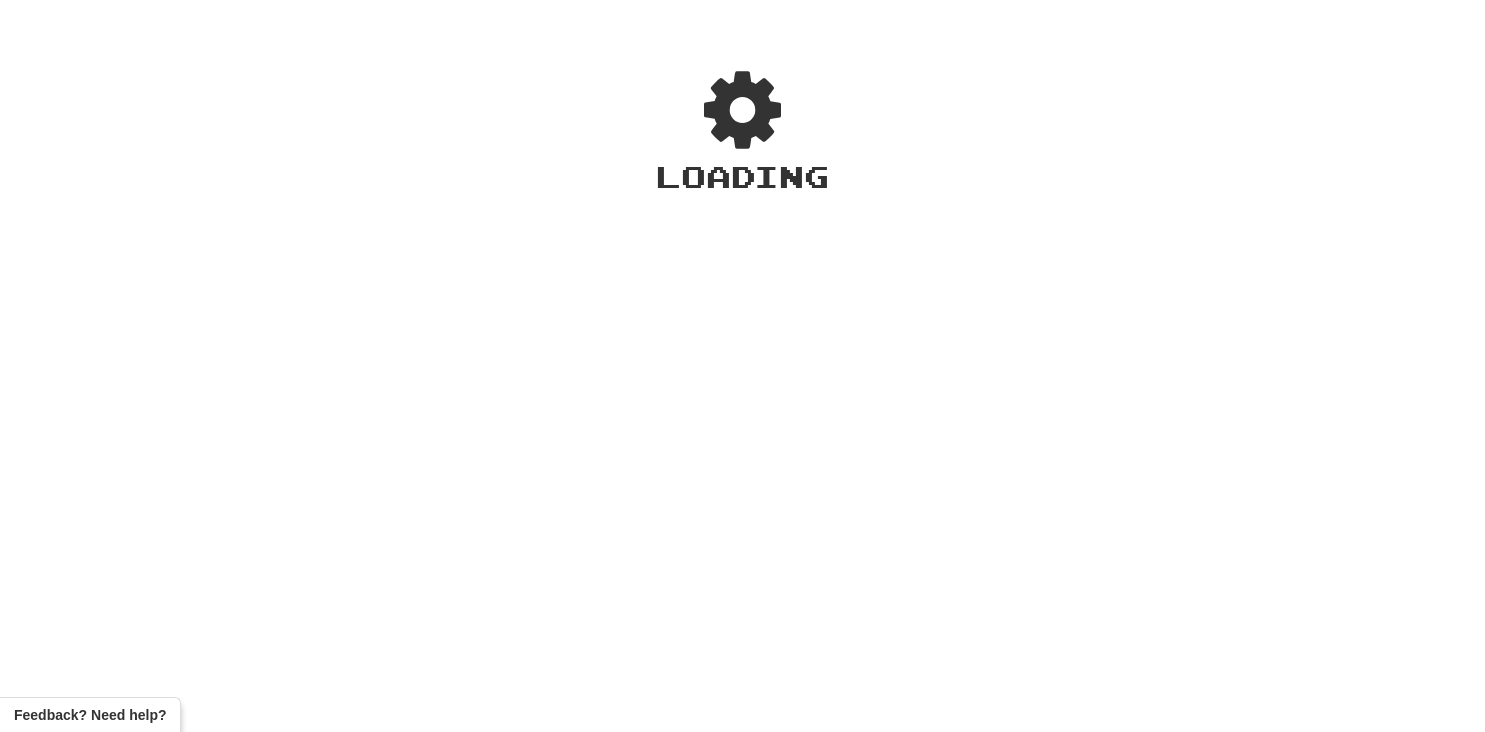 scroll, scrollTop: 0, scrollLeft: 0, axis: both 